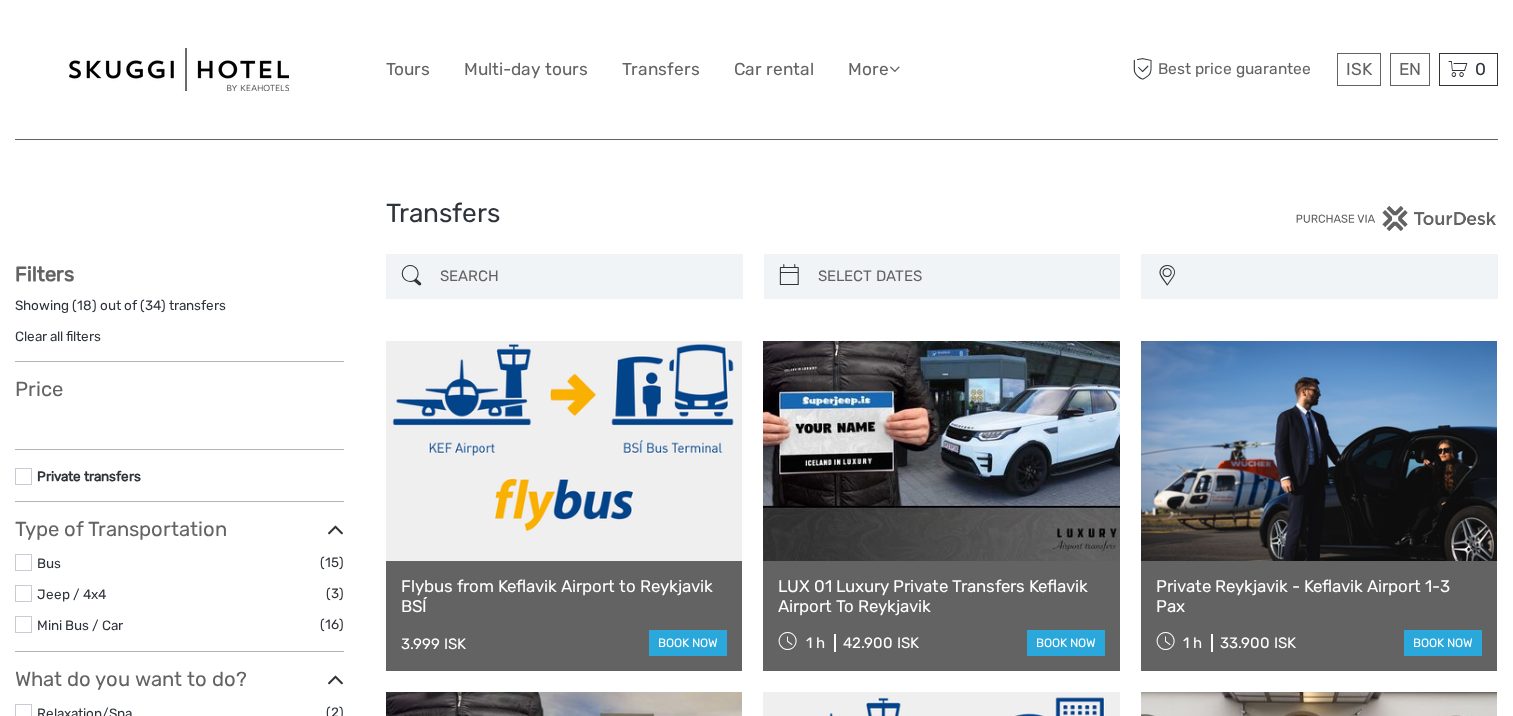 select 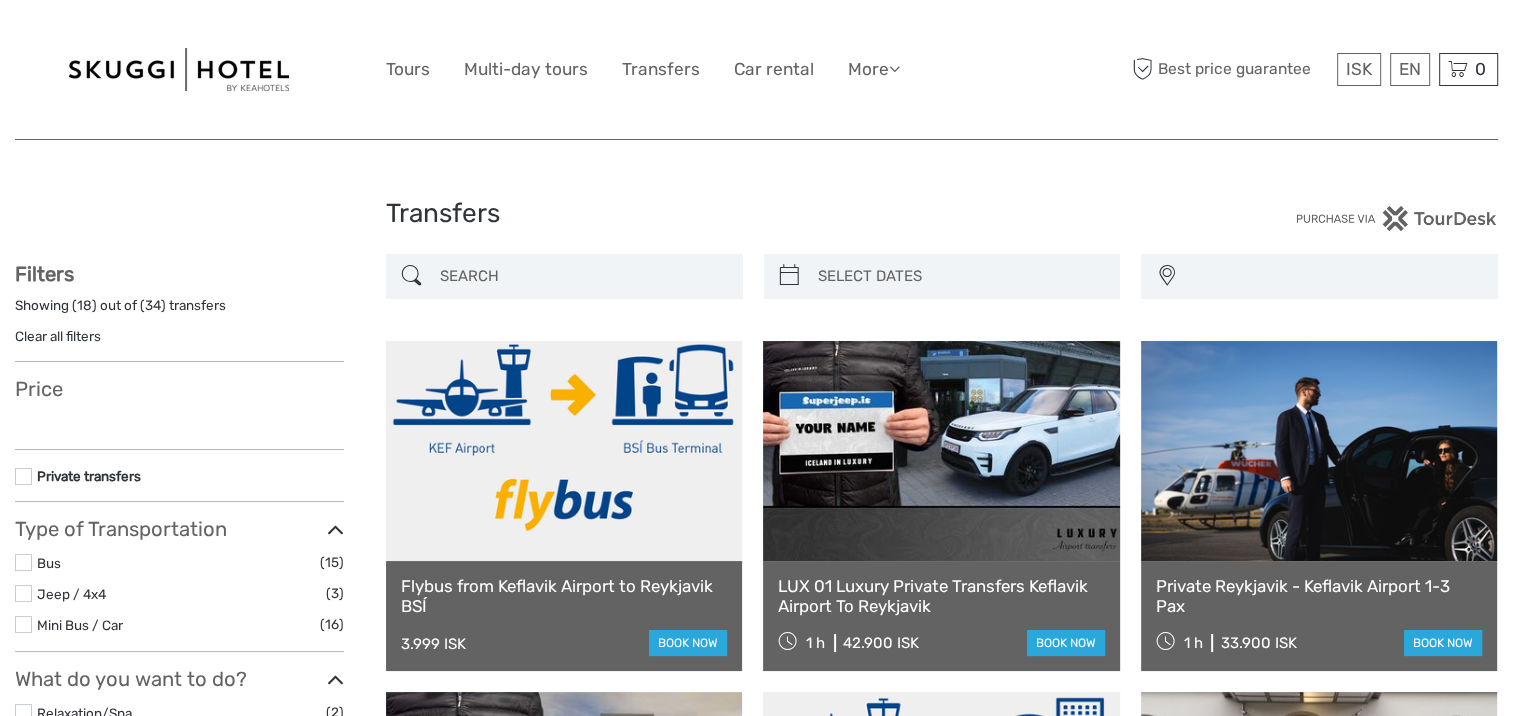 scroll, scrollTop: 0, scrollLeft: 0, axis: both 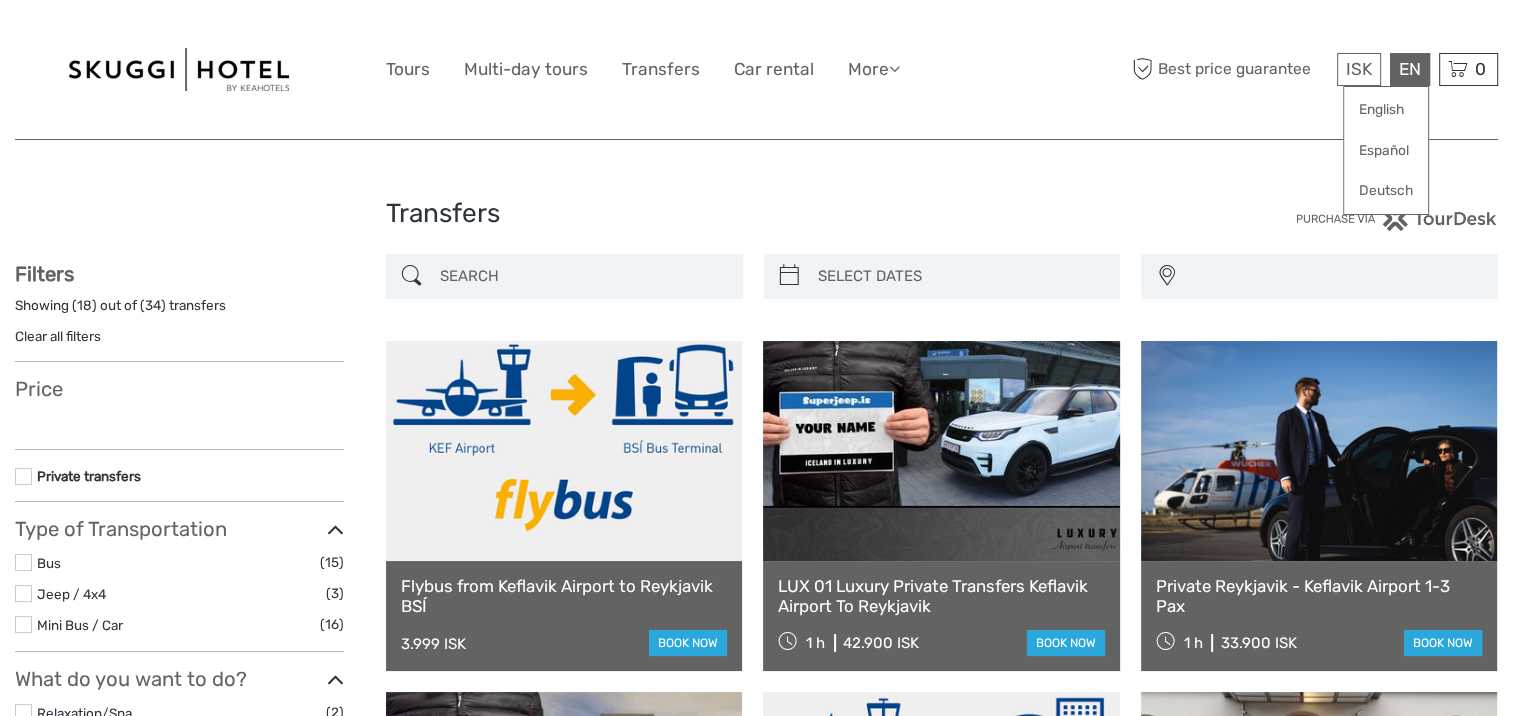 select 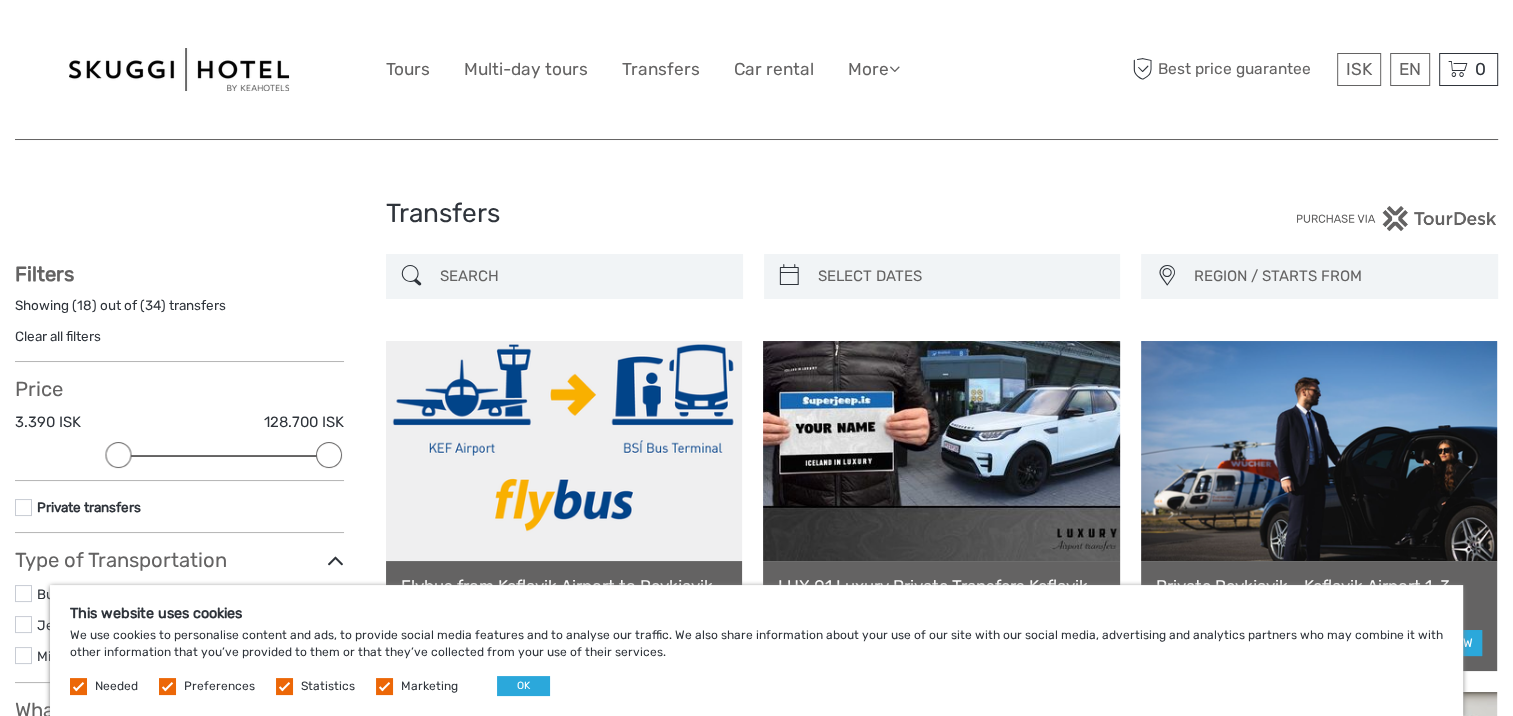 scroll, scrollTop: 105, scrollLeft: 0, axis: vertical 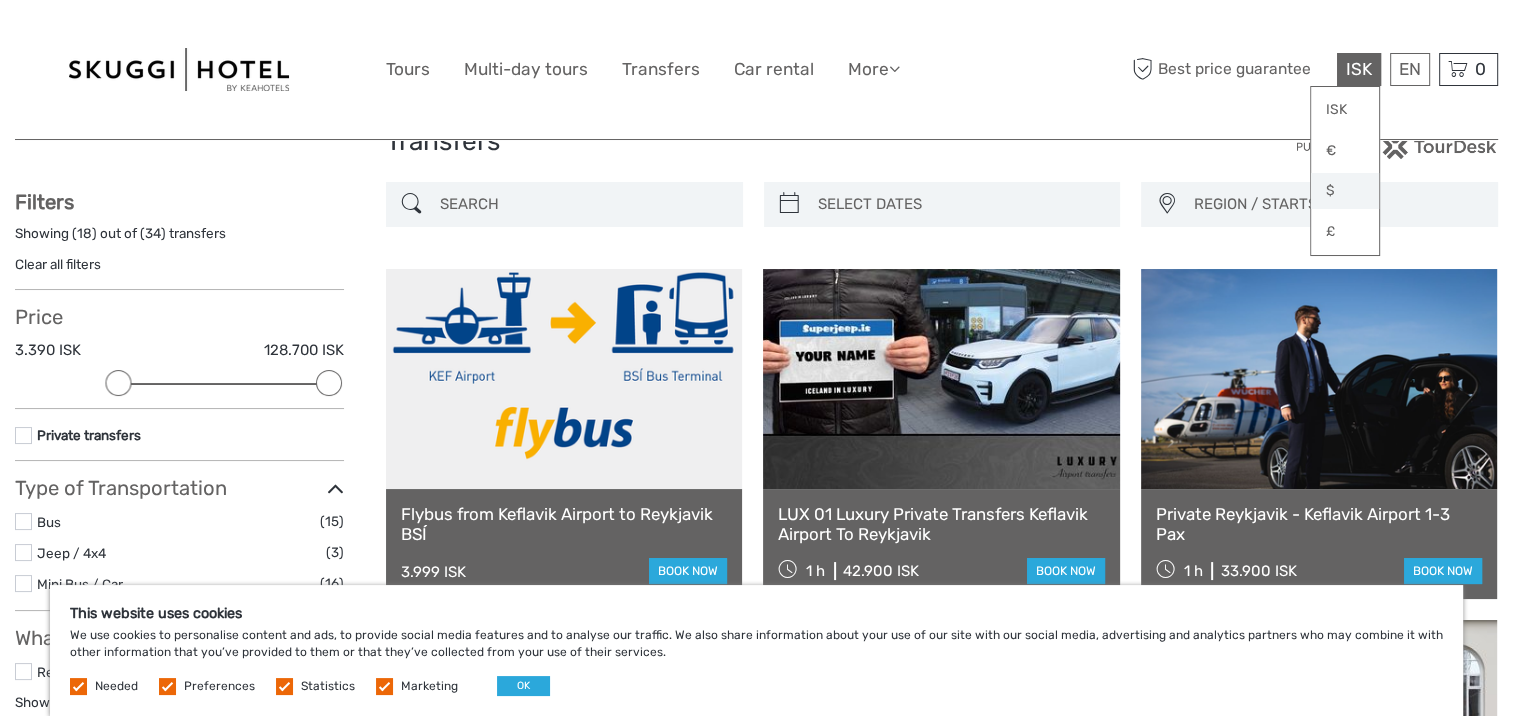 click on "$" at bounding box center (1345, 191) 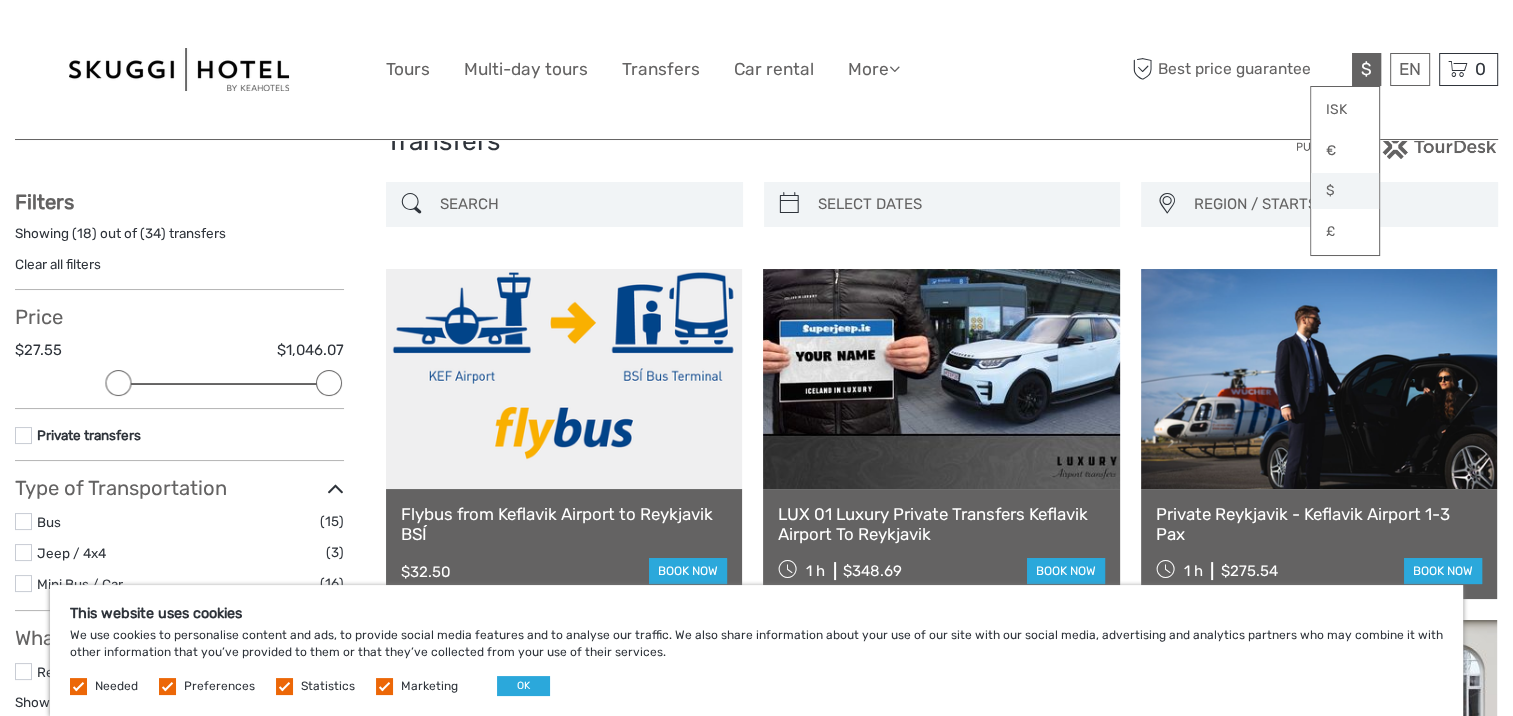 click on "$" at bounding box center [1345, 191] 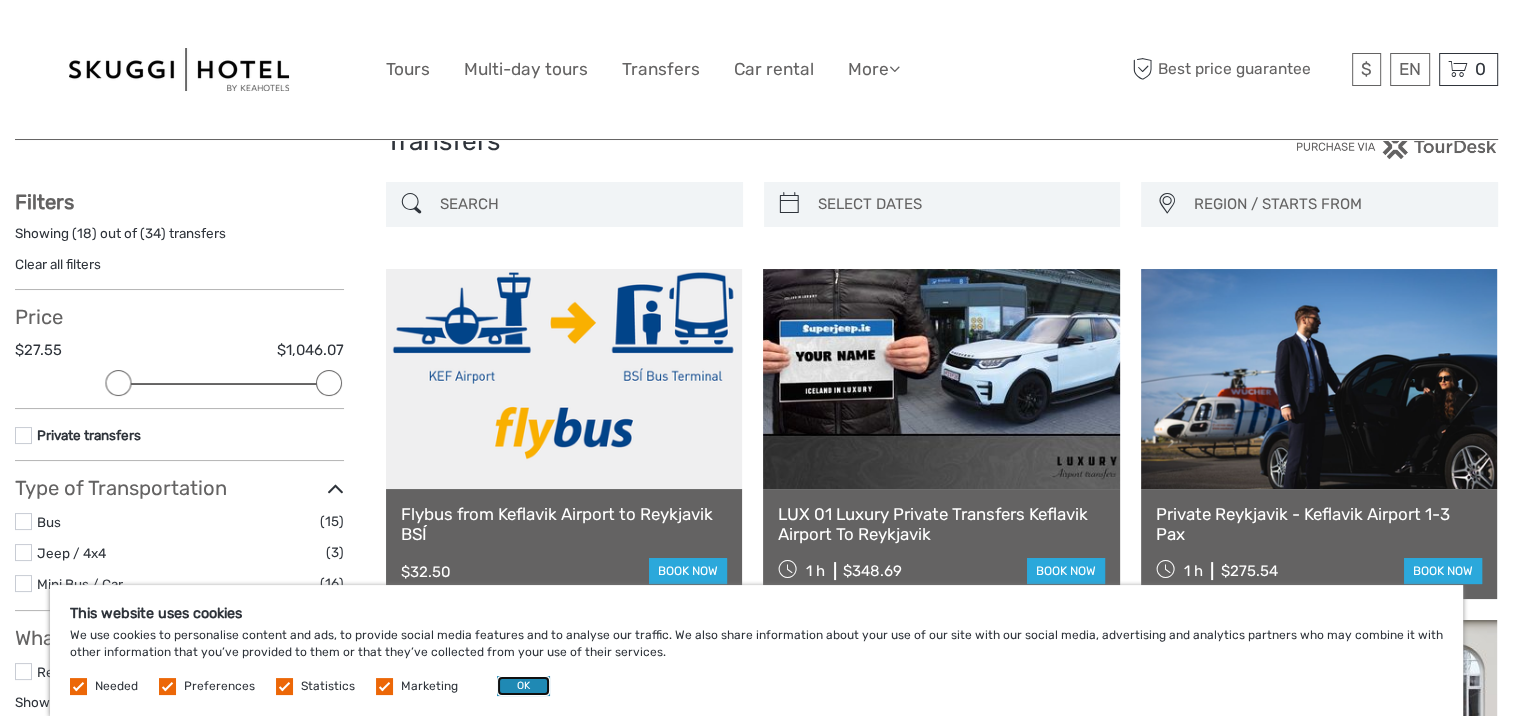 click on "OK" at bounding box center [523, 686] 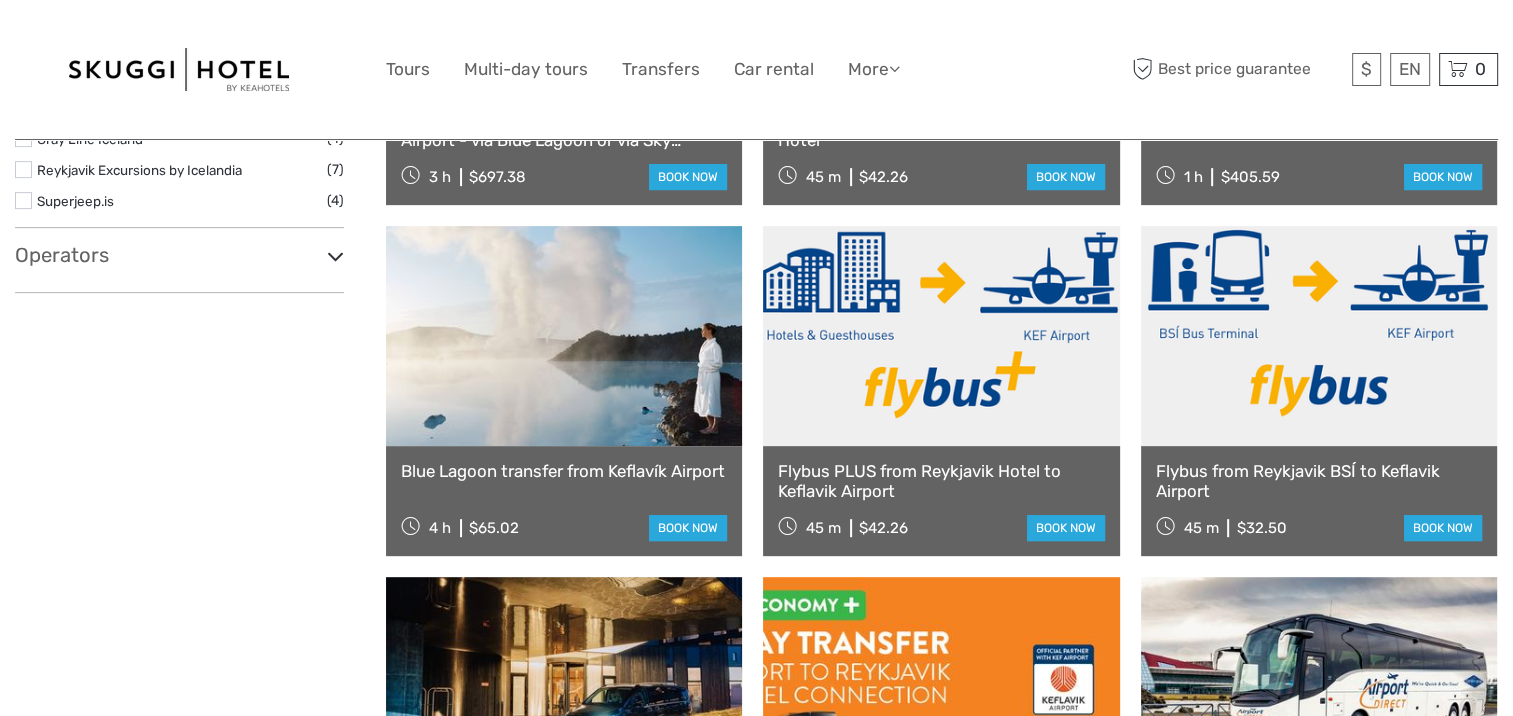scroll, scrollTop: 832, scrollLeft: 0, axis: vertical 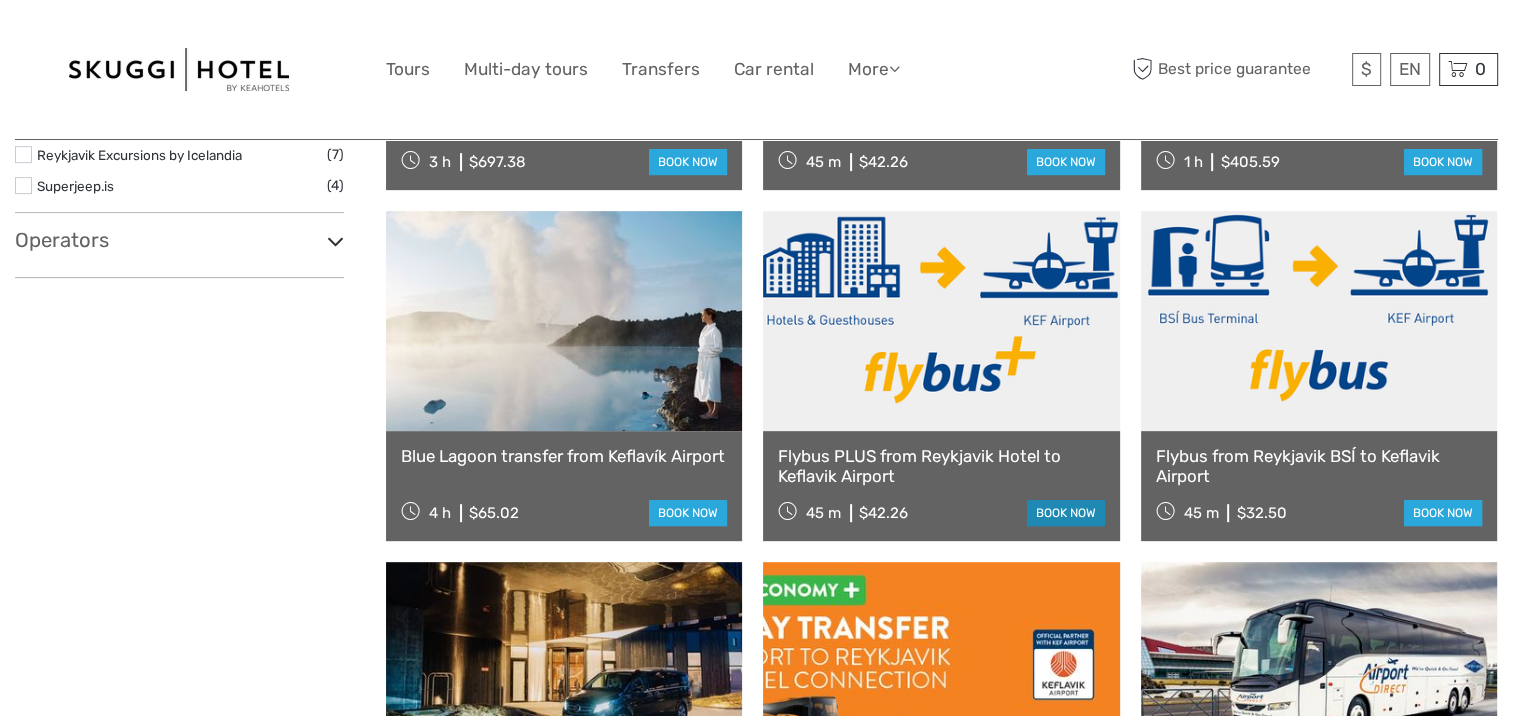 click on "book now" at bounding box center [1066, 513] 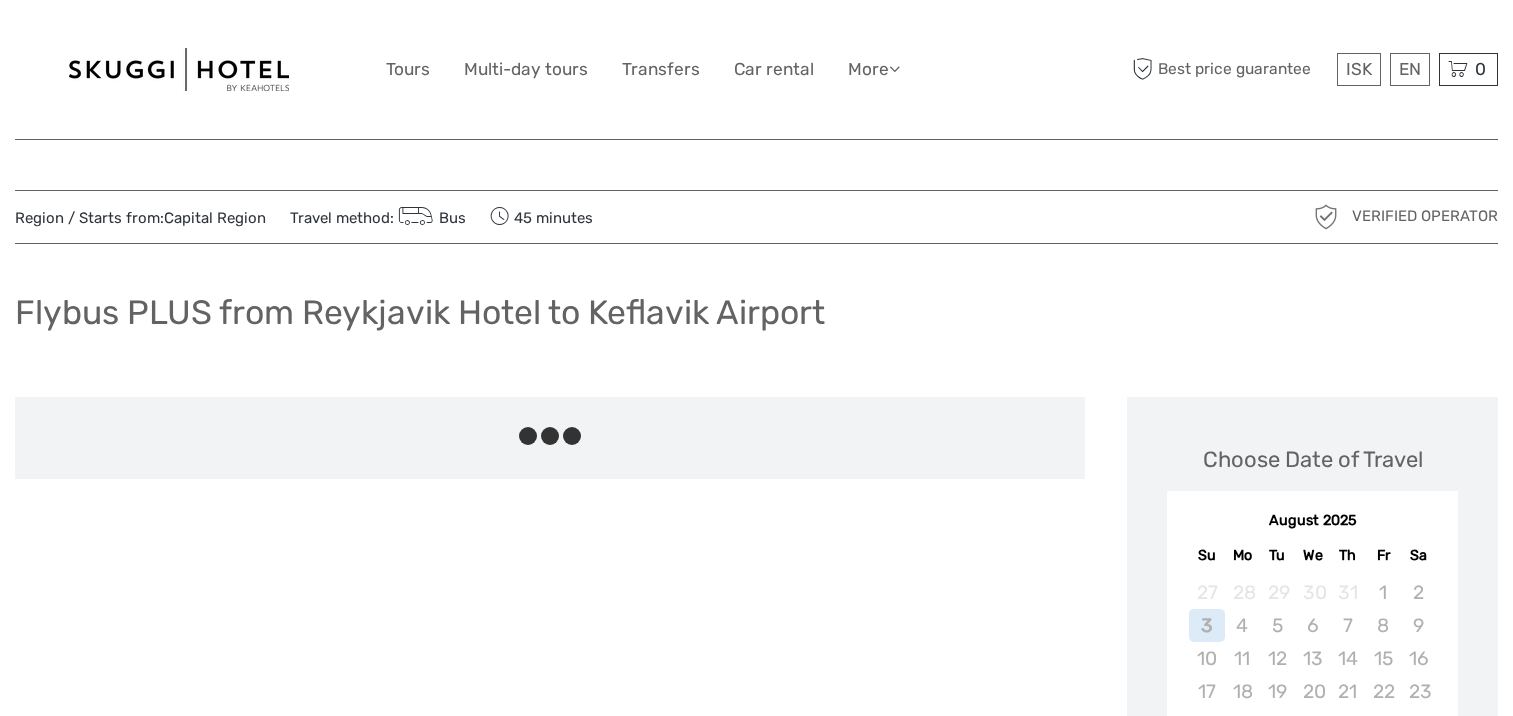 scroll, scrollTop: 0, scrollLeft: 0, axis: both 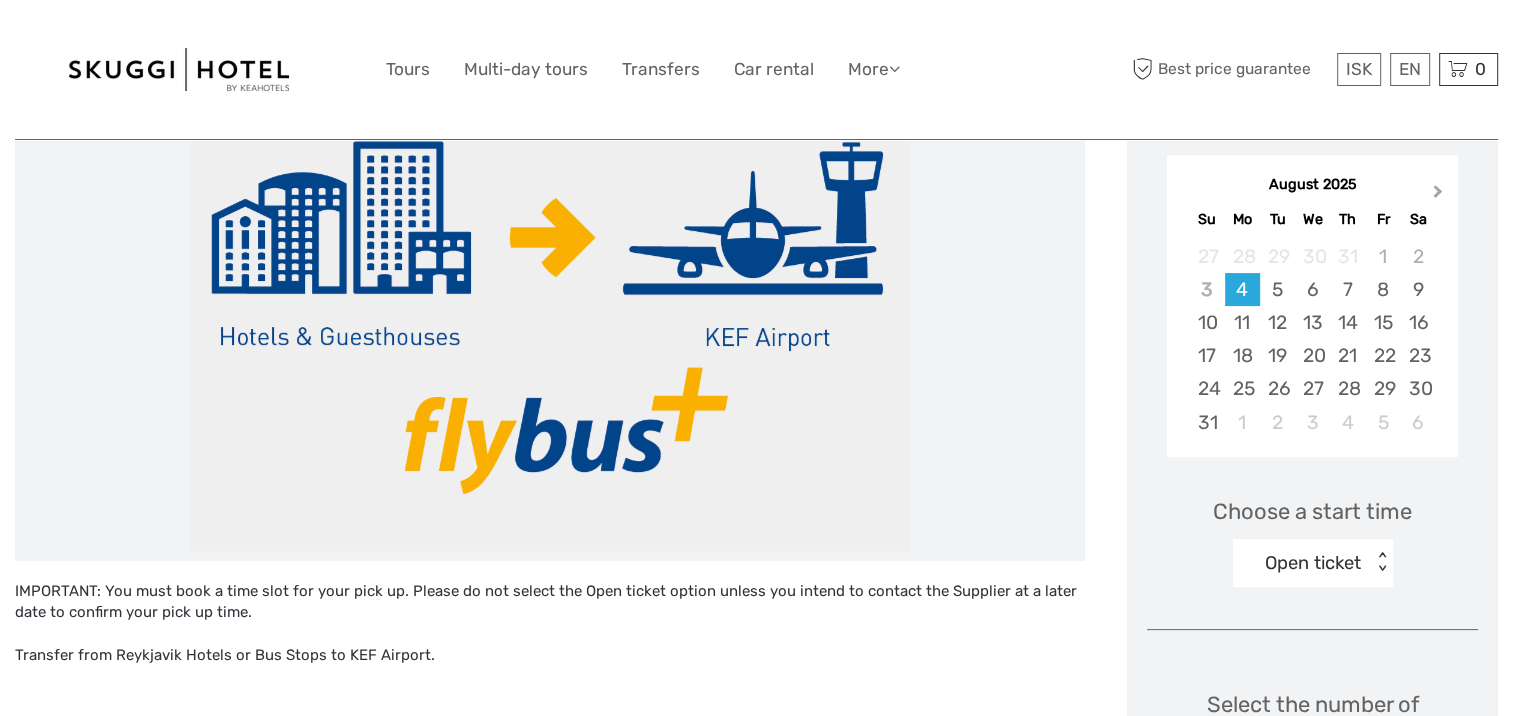 click on "Next Month" at bounding box center [1440, 196] 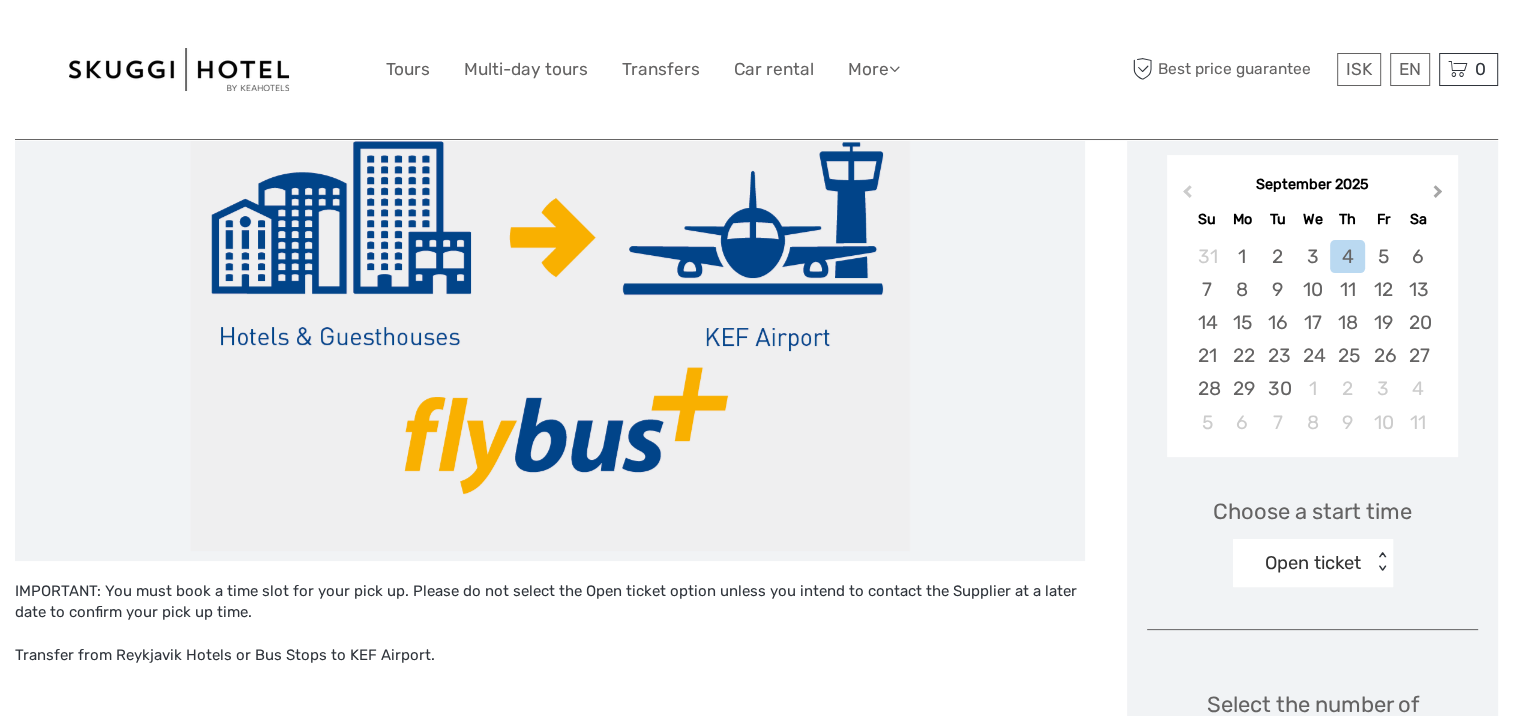 click on "Next Month" at bounding box center [1440, 196] 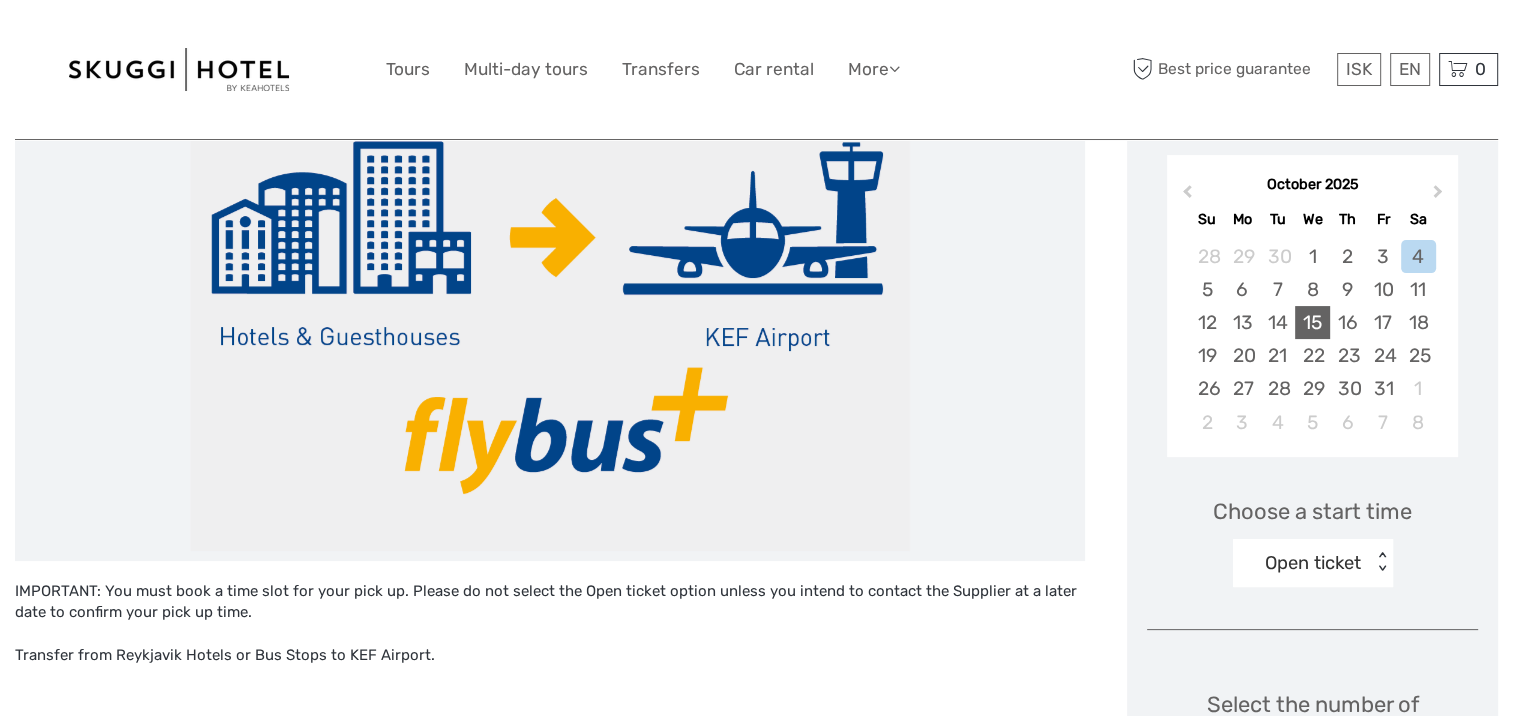 click on "15" at bounding box center [1312, 322] 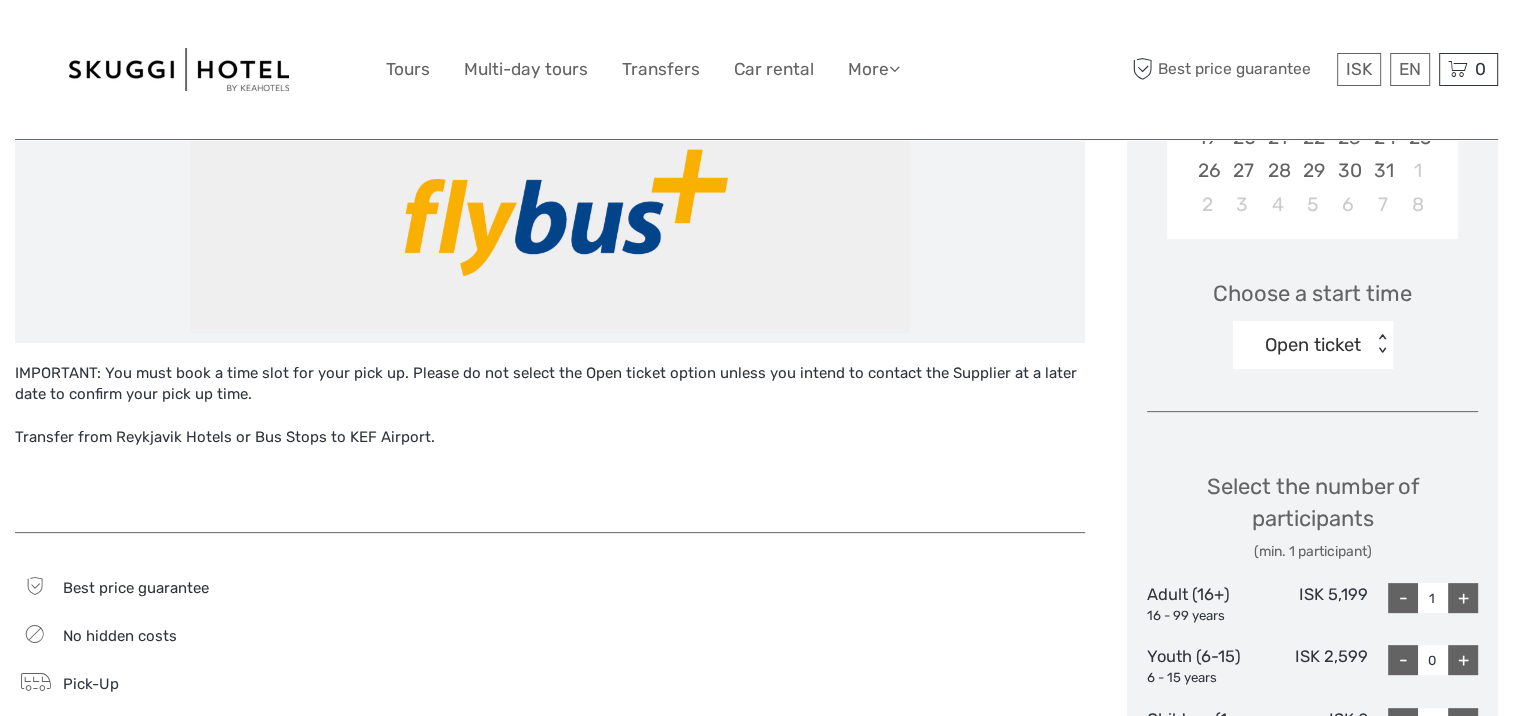 scroll, scrollTop: 568, scrollLeft: 0, axis: vertical 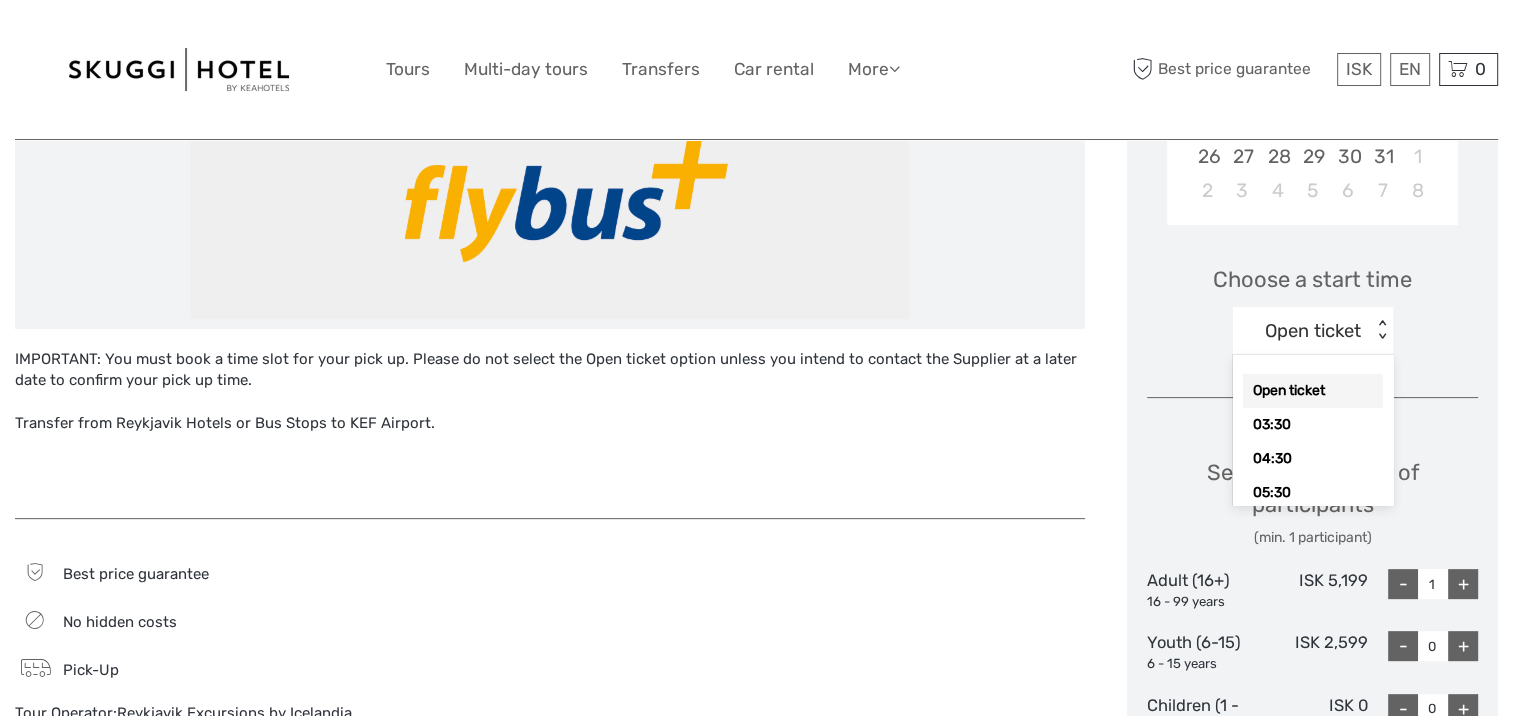 click on "Open ticket" at bounding box center (1313, 331) 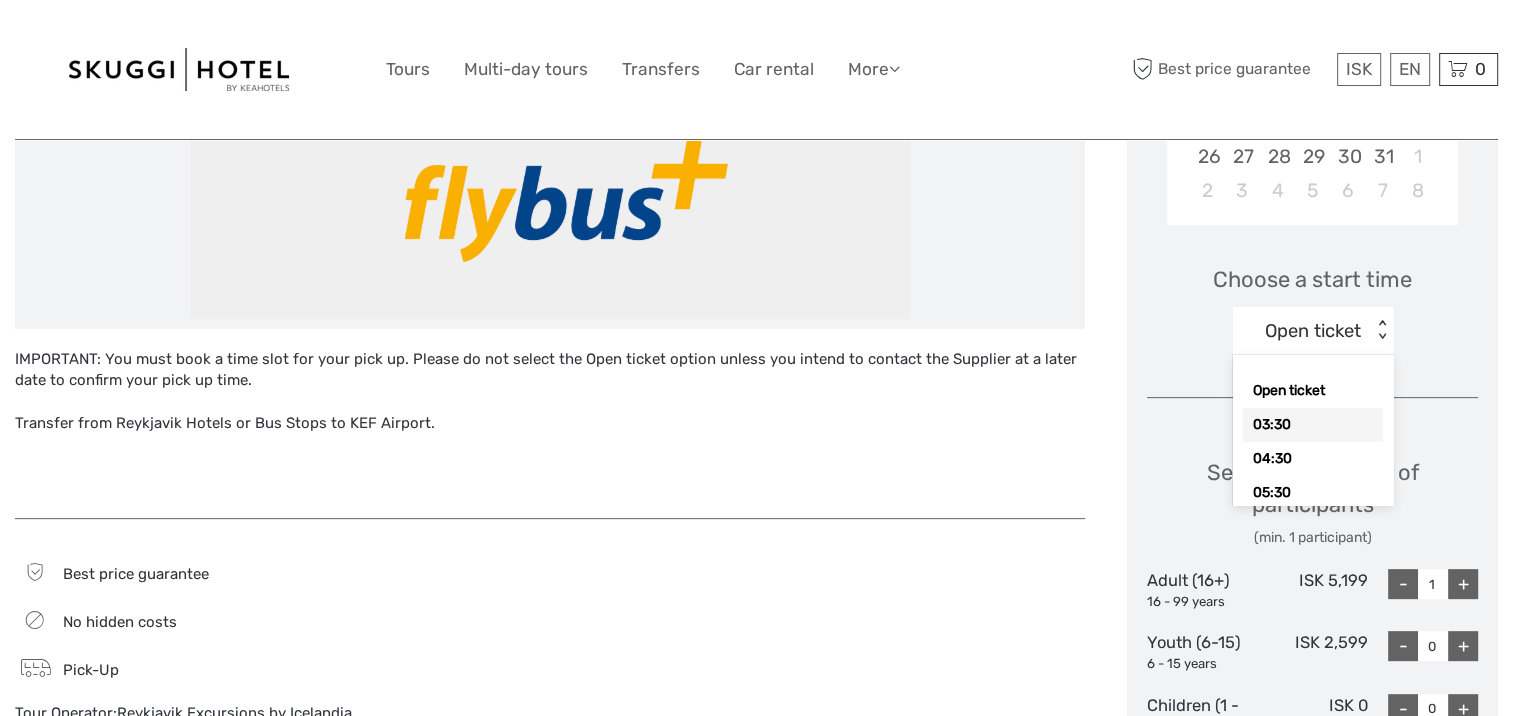click on "03:30" at bounding box center (1313, 425) 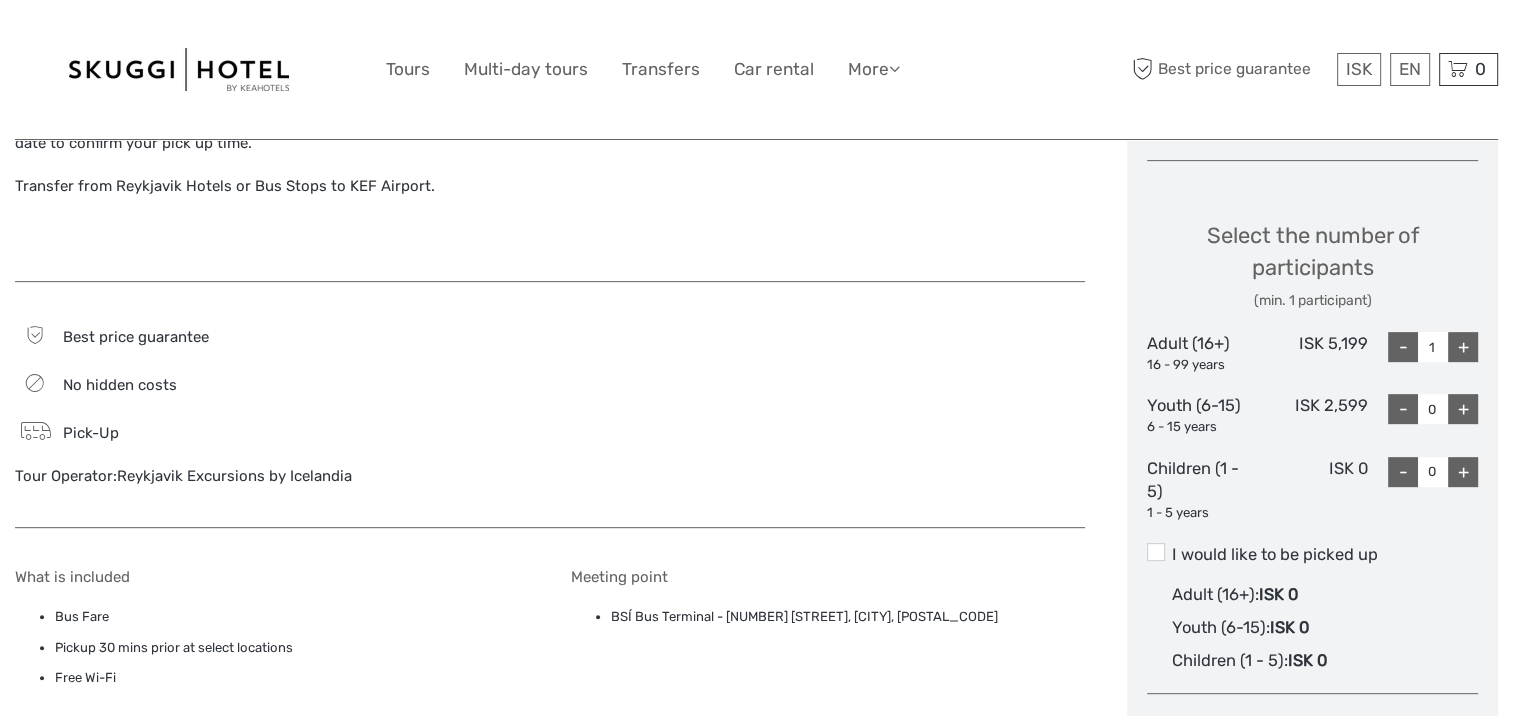 scroll, scrollTop: 812, scrollLeft: 0, axis: vertical 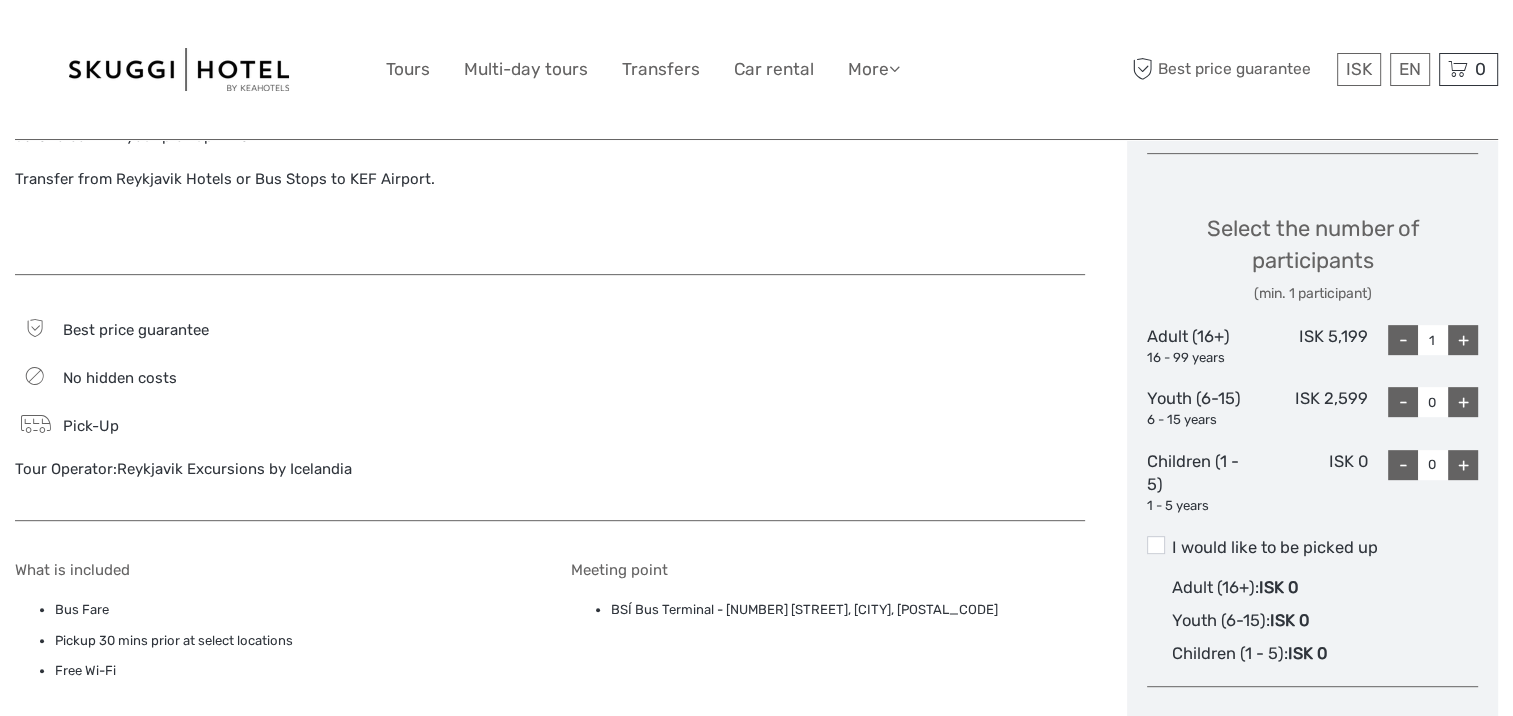 click on "+" at bounding box center (1463, 340) 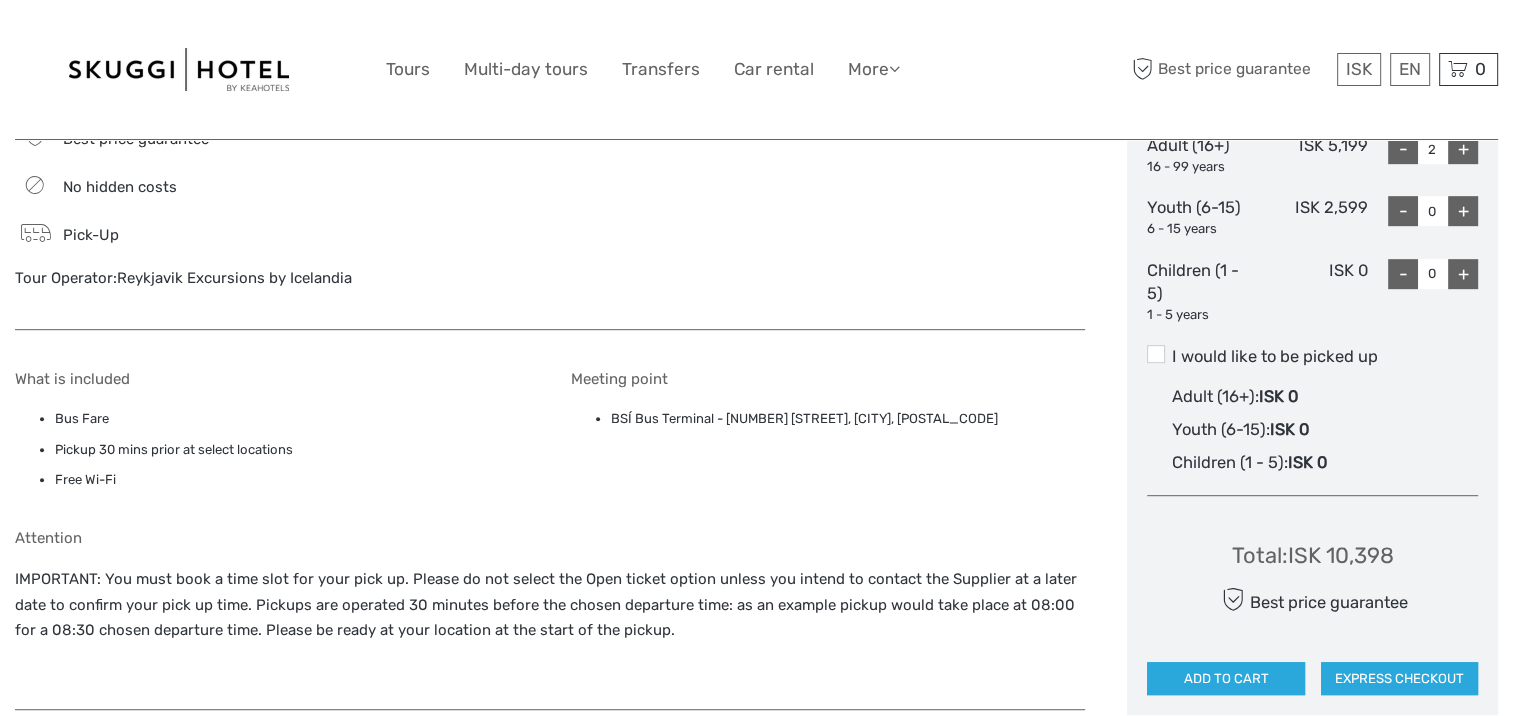 scroll, scrollTop: 1013, scrollLeft: 0, axis: vertical 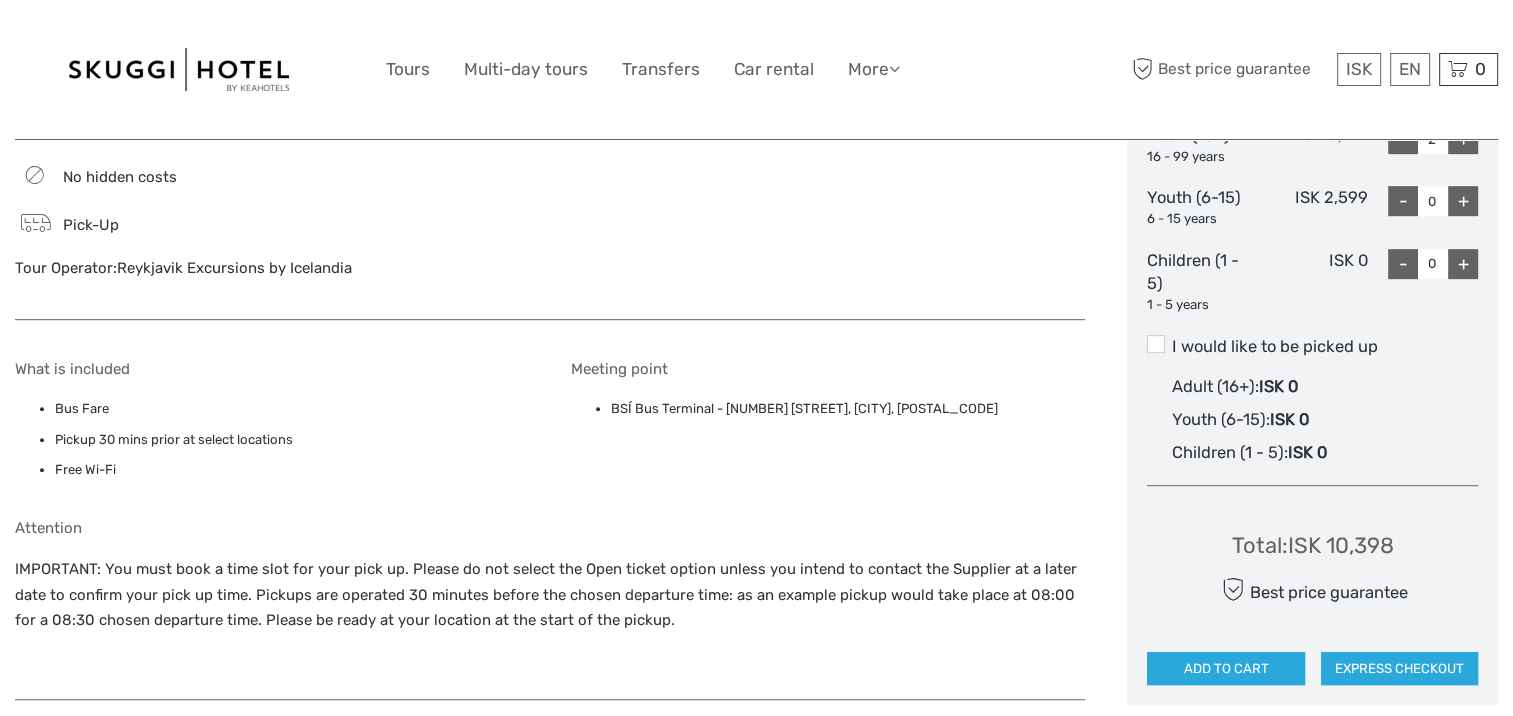 click on "I would like to be picked up" at bounding box center [1312, 347] 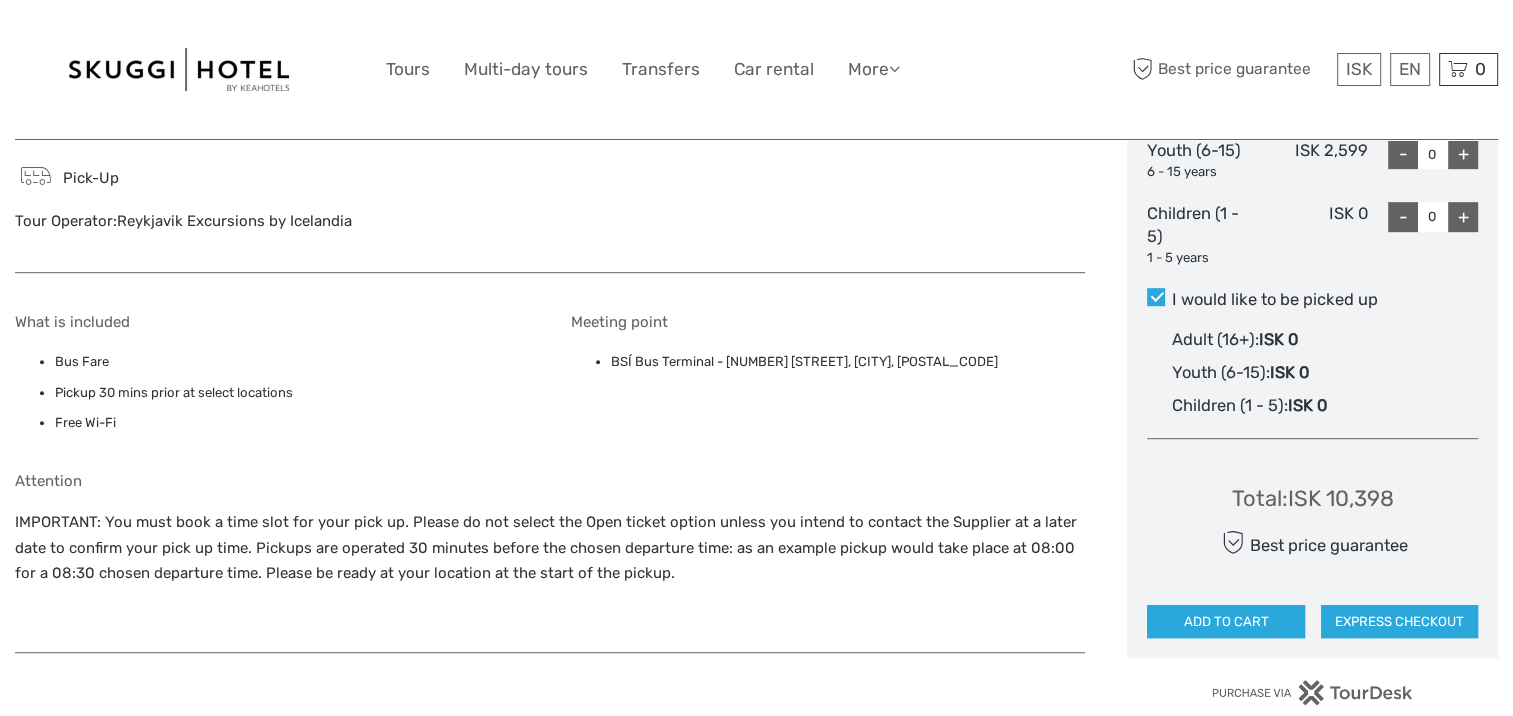 scroll, scrollTop: 1067, scrollLeft: 0, axis: vertical 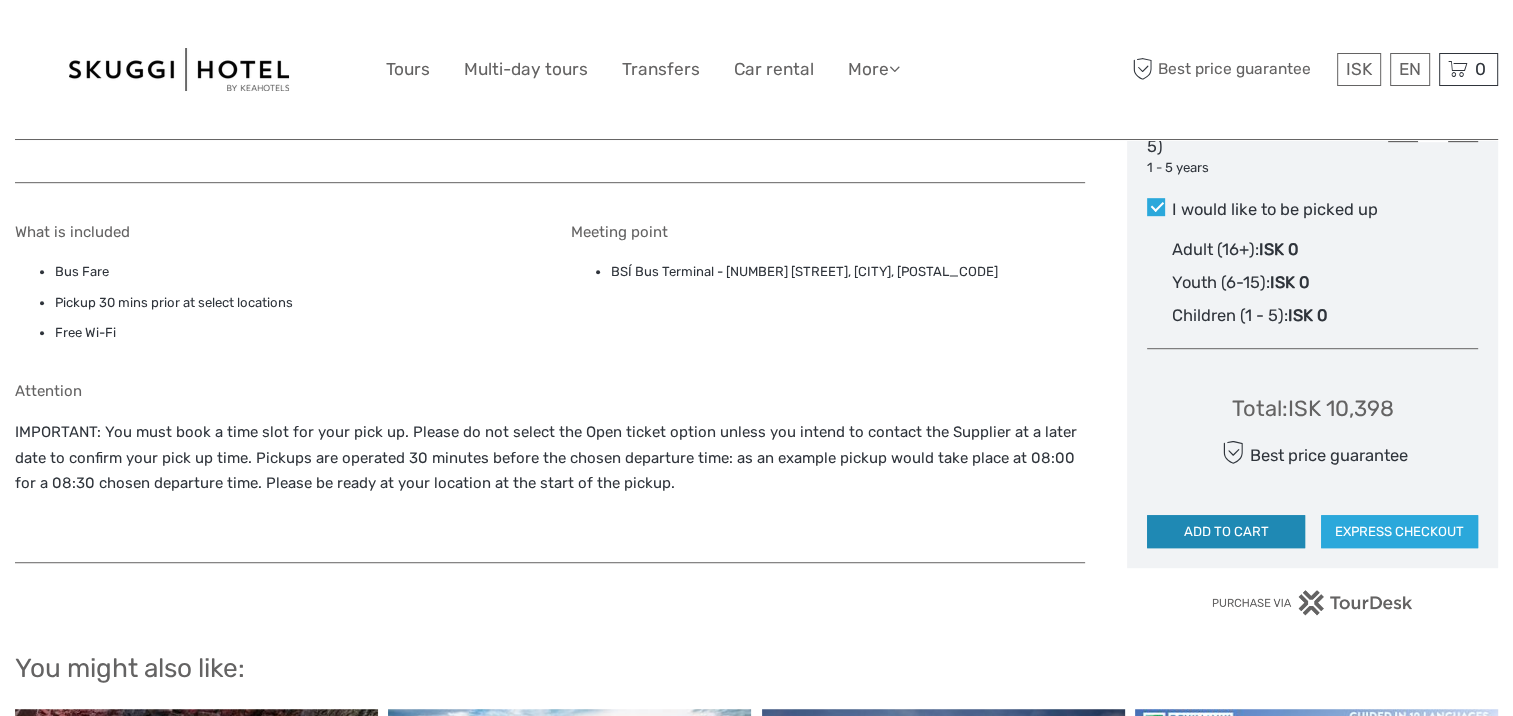 click on "ADD TO CART" at bounding box center (1225, 532) 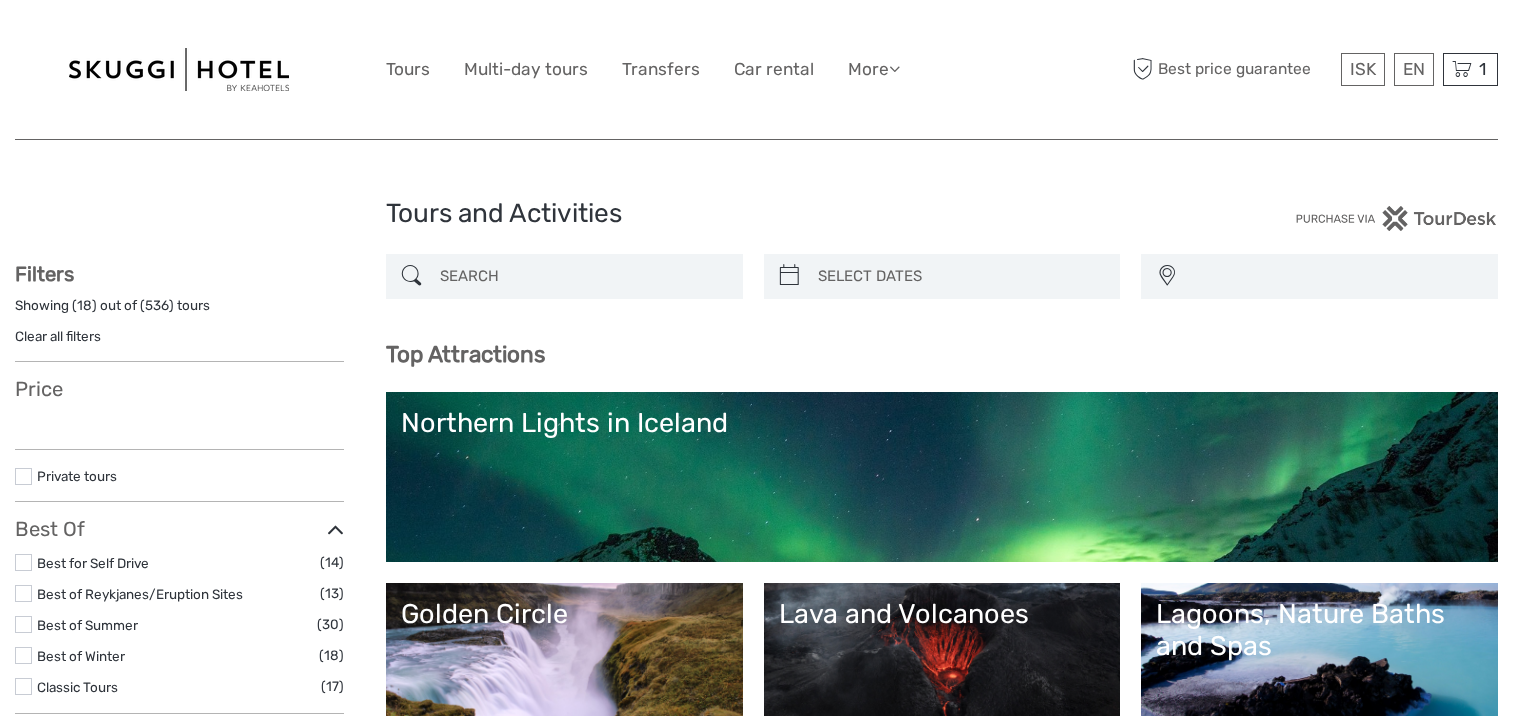 select 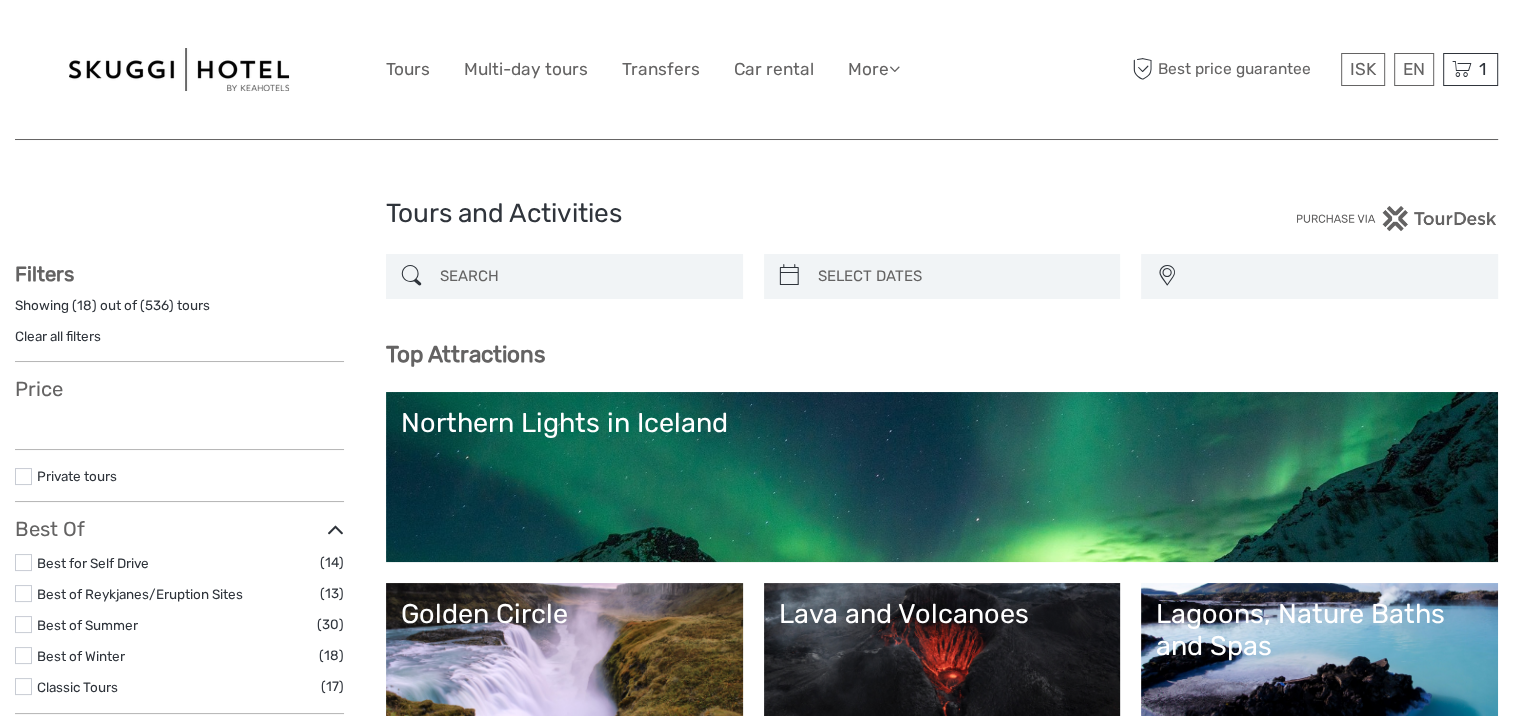 scroll, scrollTop: 0, scrollLeft: 0, axis: both 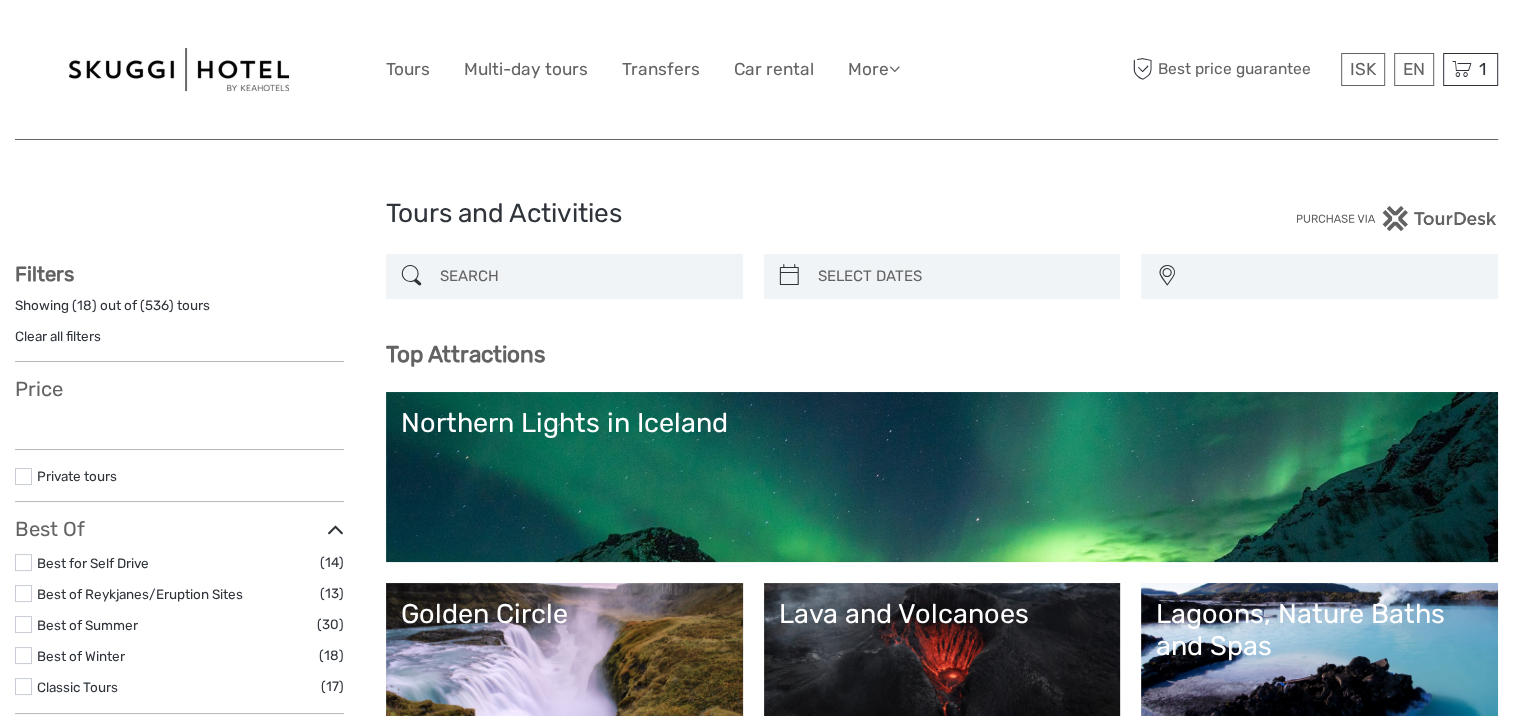select 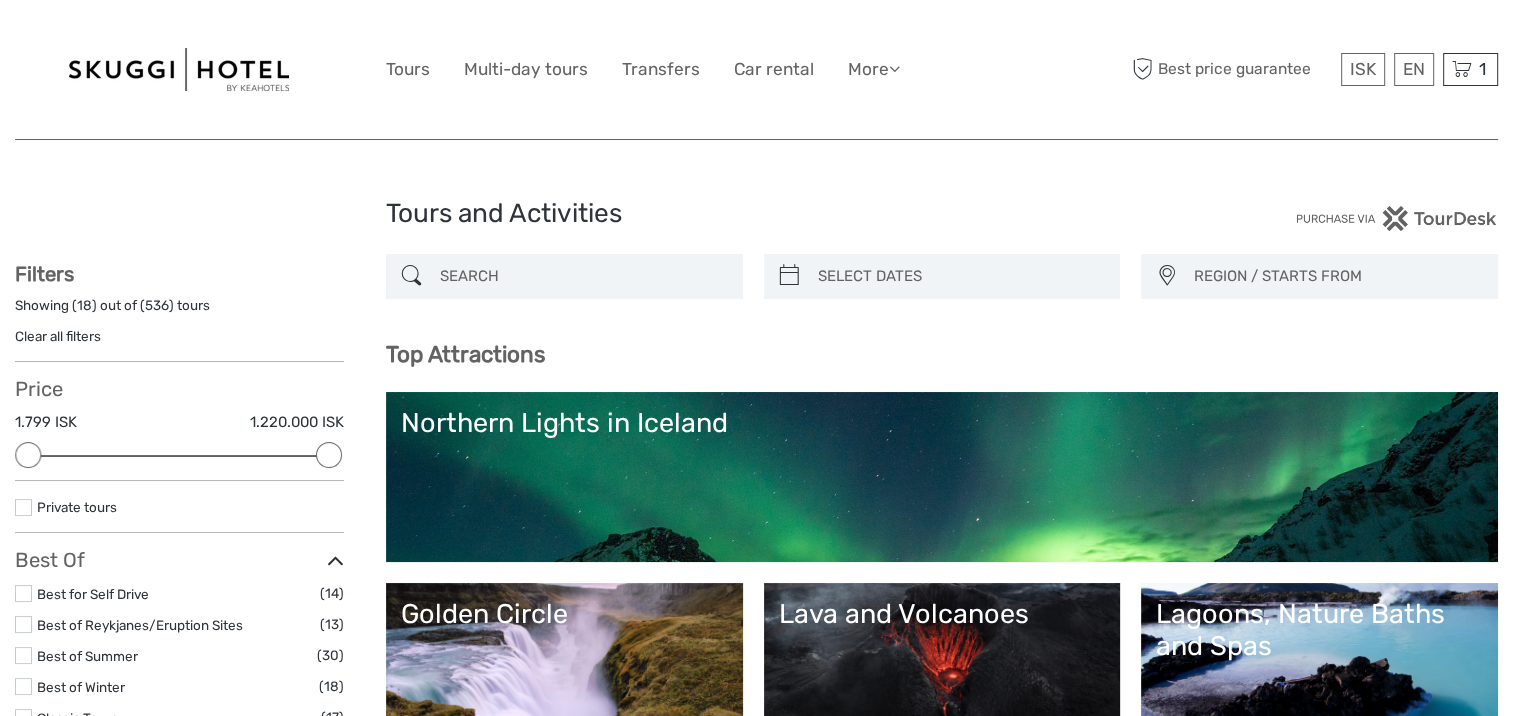 scroll, scrollTop: 0, scrollLeft: 0, axis: both 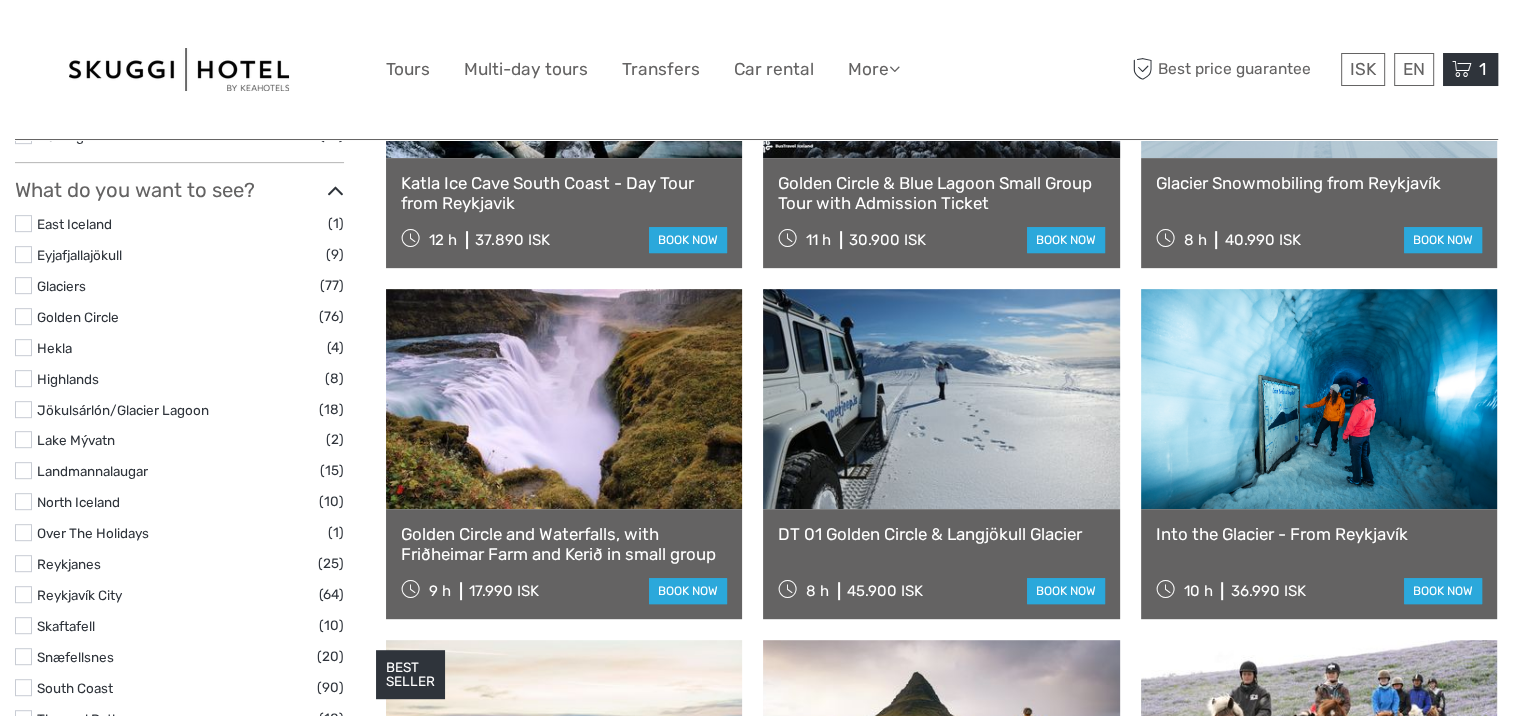 click on "1
Items
Flybus PLUS from [CITY] Hotel to [CITY] Airport
2x Adult (16+)
[DAY], [DAY_NUM] [MONTH] [YEAR] - [TIME]
10.398 ISK
Total
10.398 ISK
Checkout
The shopping cart is empty." at bounding box center (1470, 69) 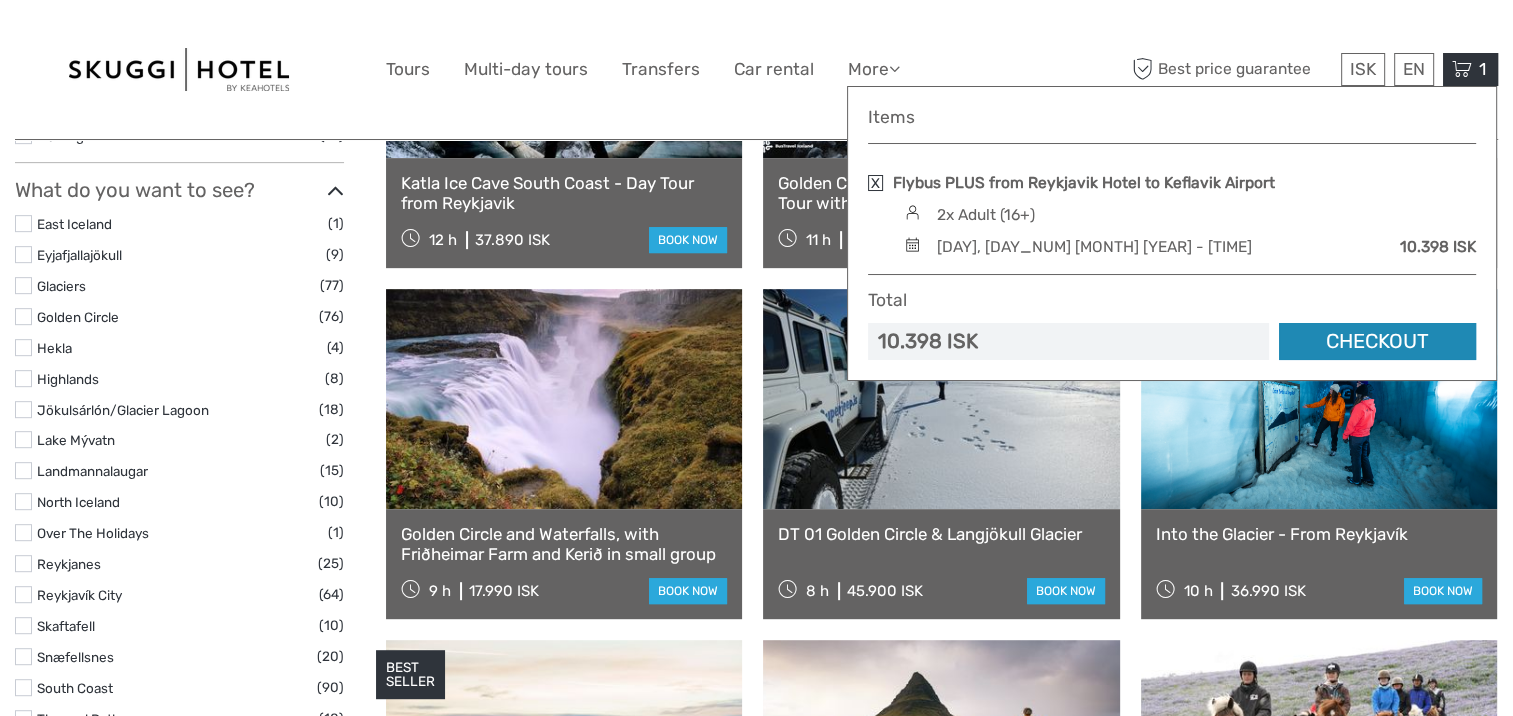 click on "Checkout" at bounding box center [1377, 341] 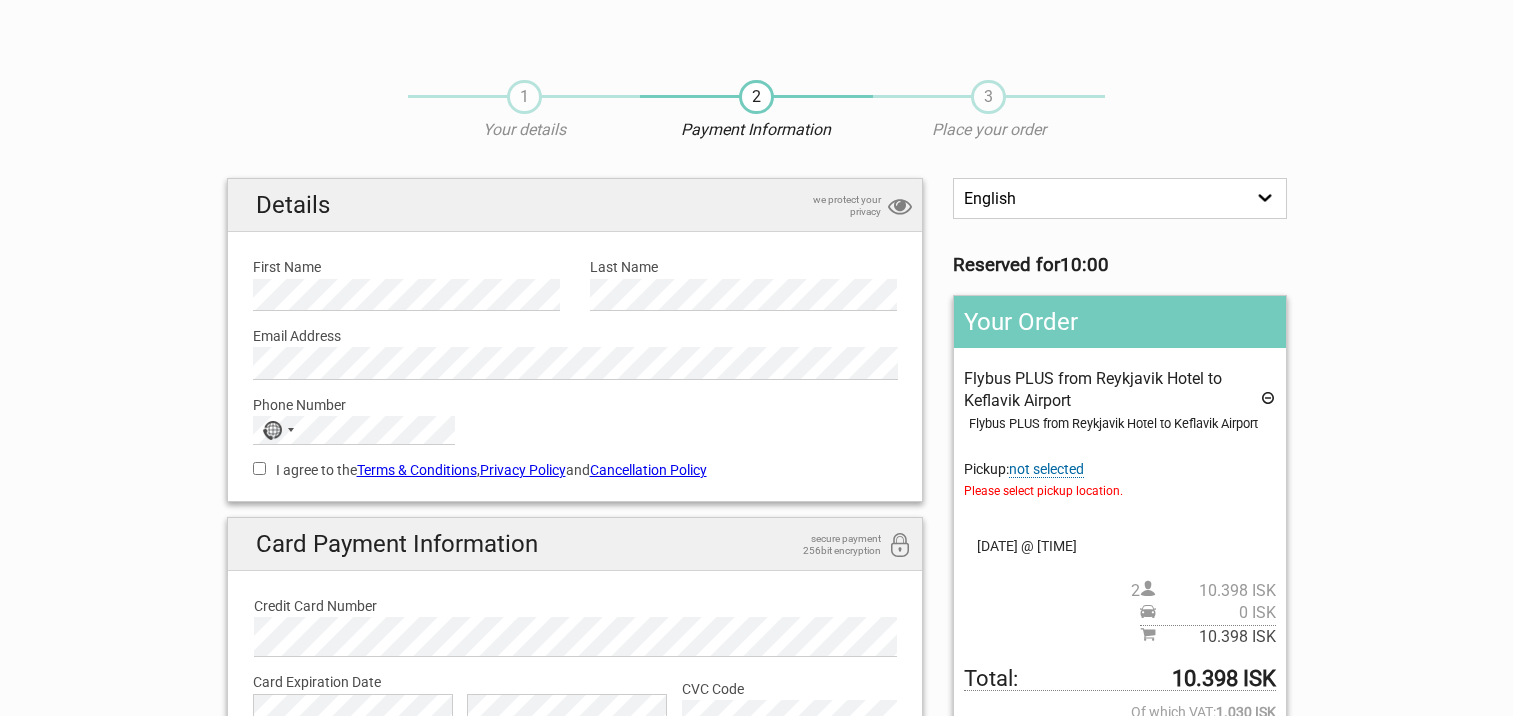 scroll, scrollTop: 0, scrollLeft: 0, axis: both 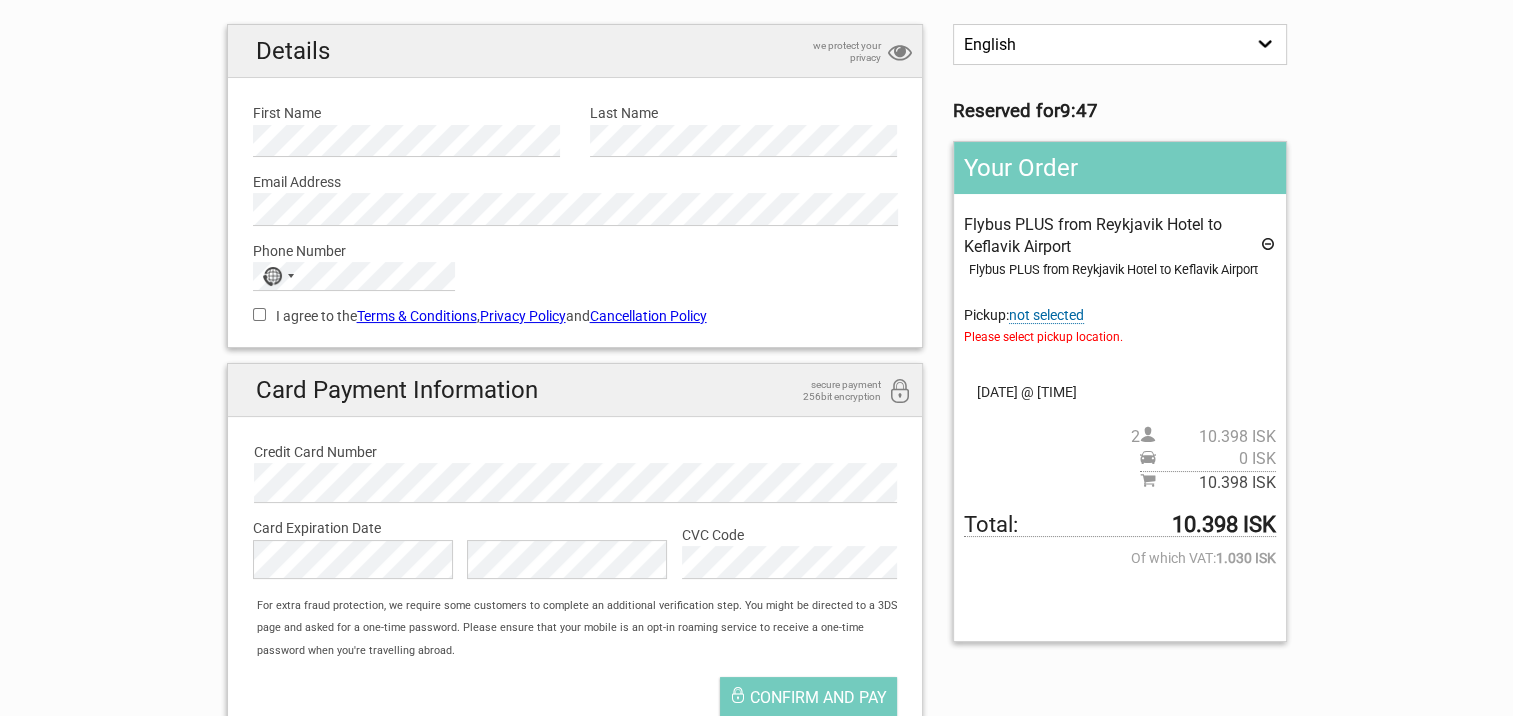 click on "not selected" at bounding box center (1046, 315) 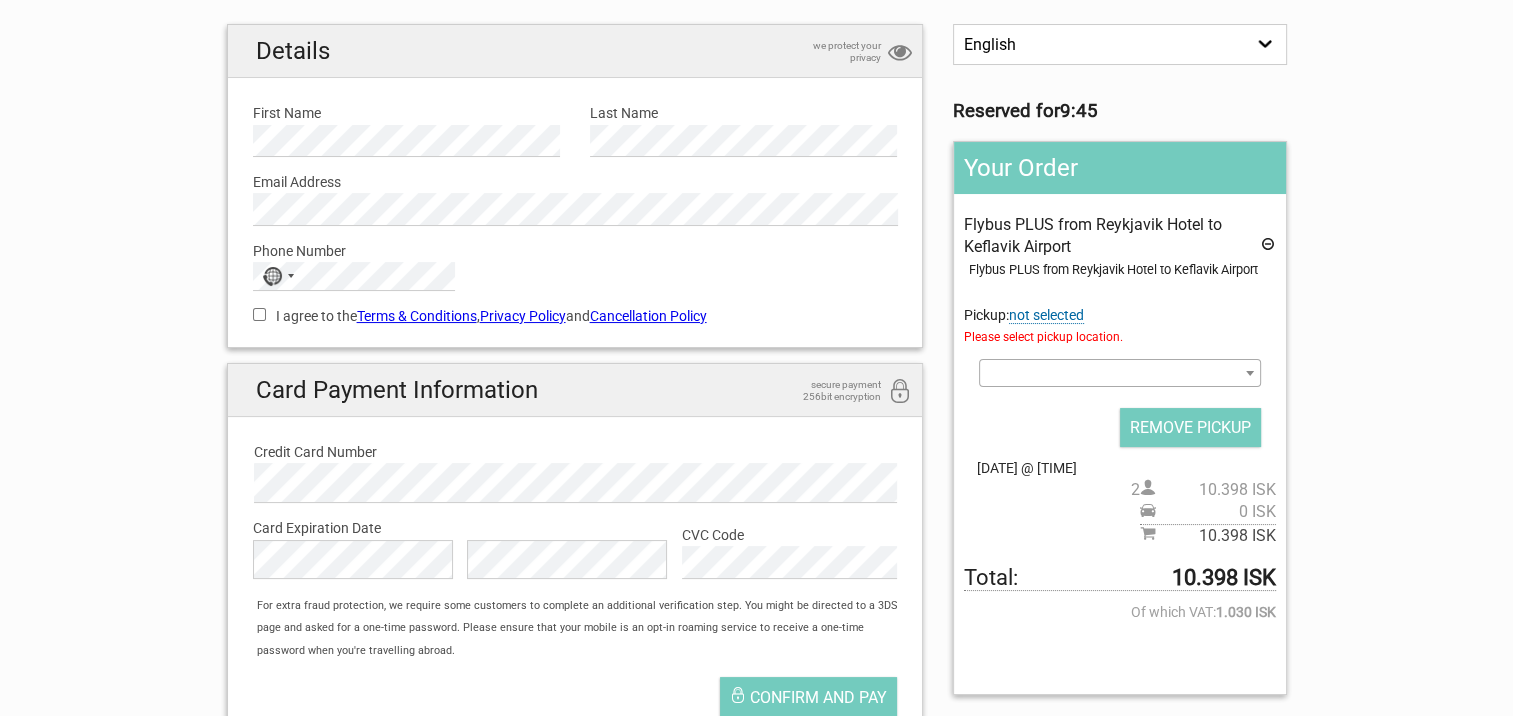 click at bounding box center [1119, 373] 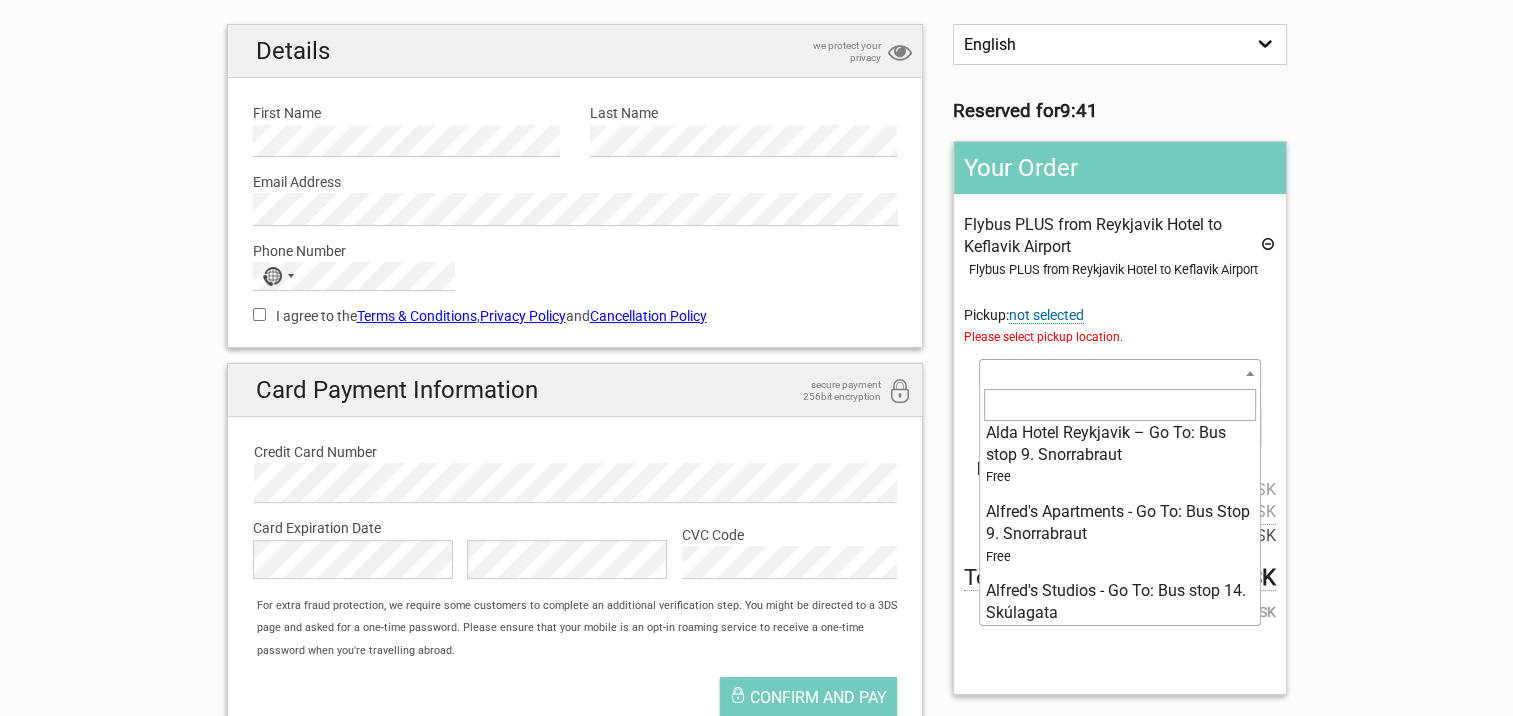 scroll, scrollTop: 994, scrollLeft: 0, axis: vertical 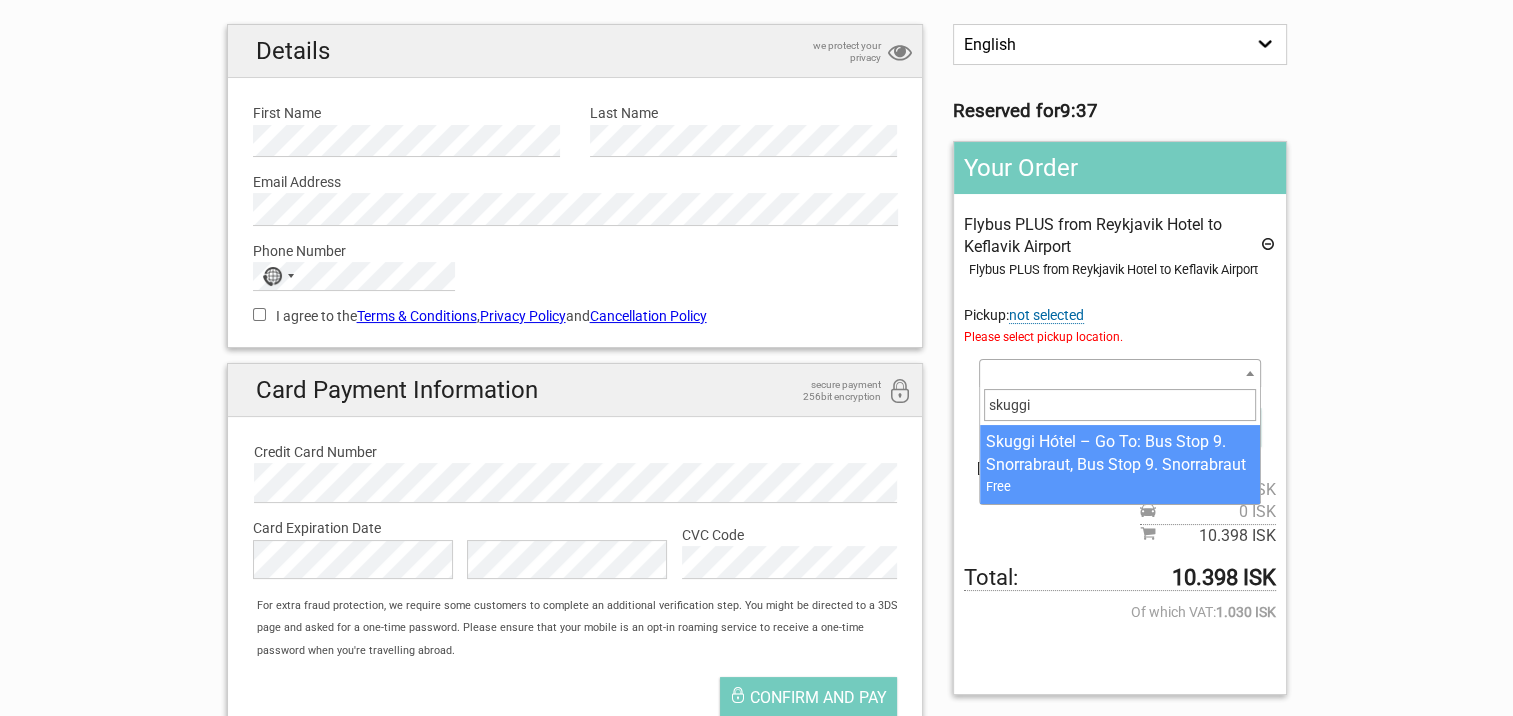 type on "skuggi" 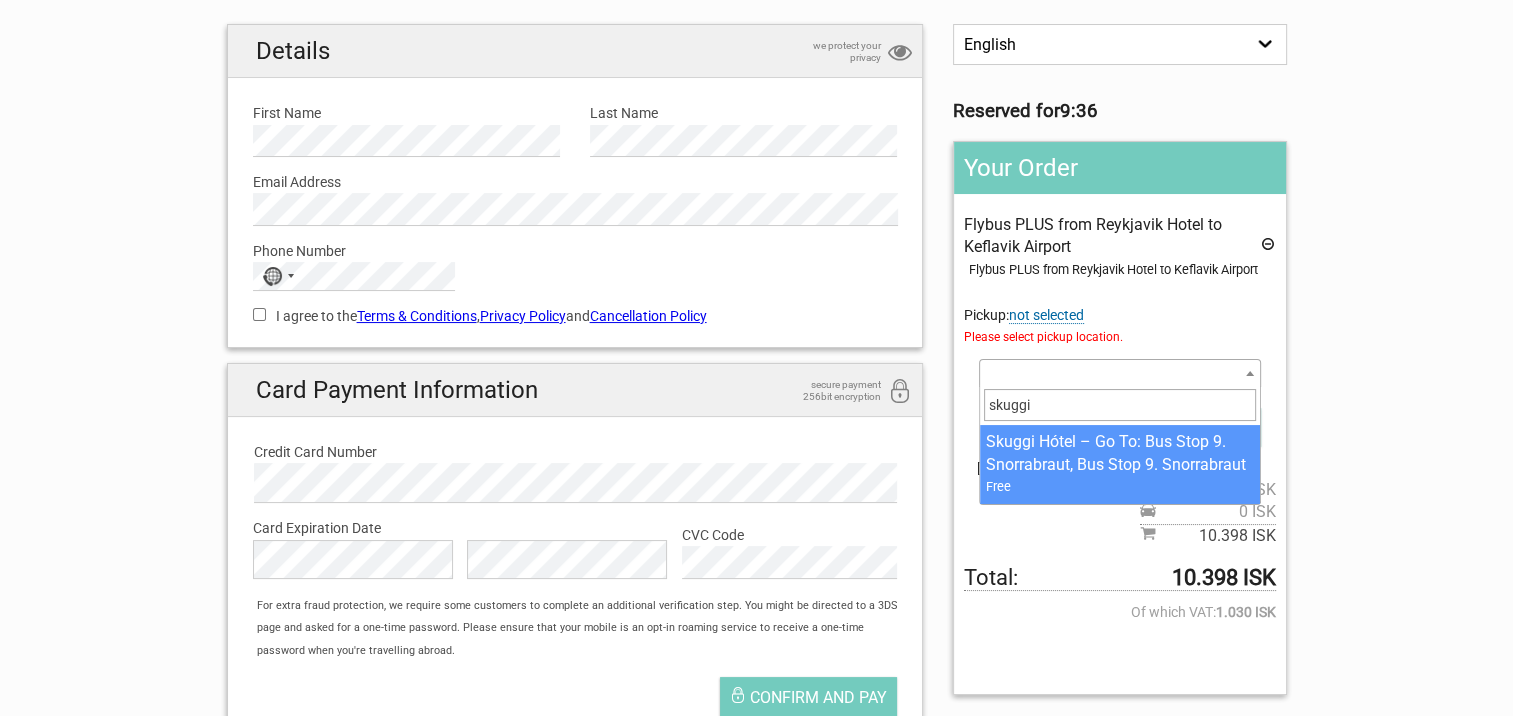 select on "1093403" 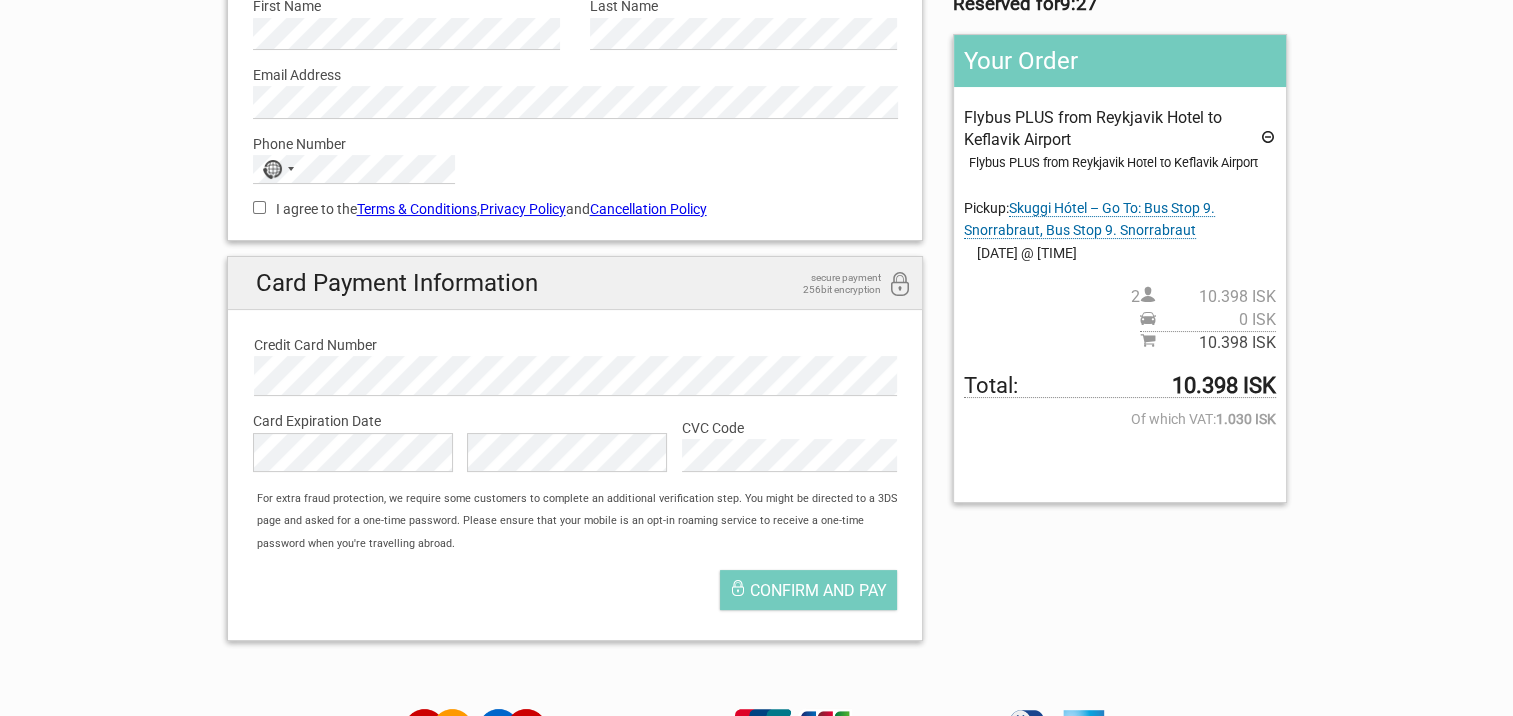 scroll, scrollTop: 277, scrollLeft: 0, axis: vertical 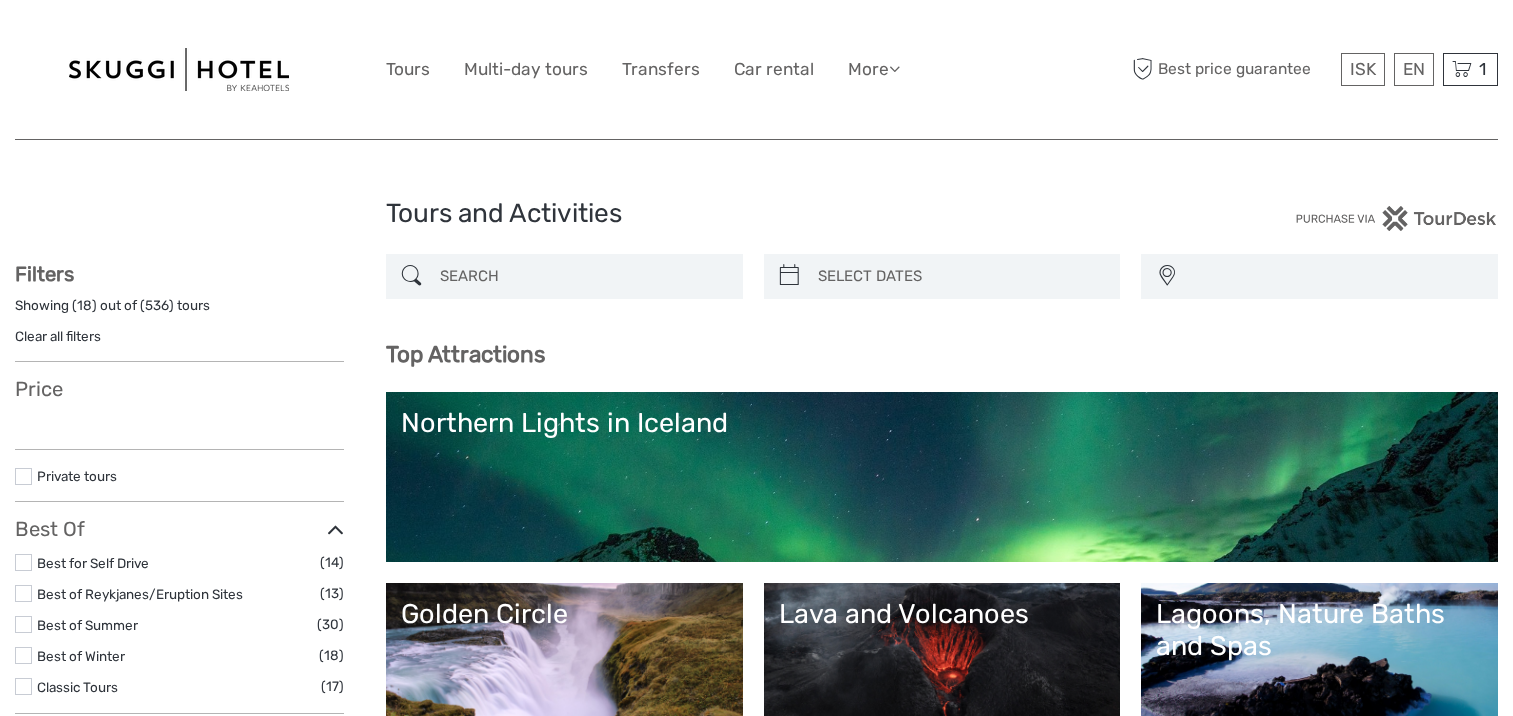 select 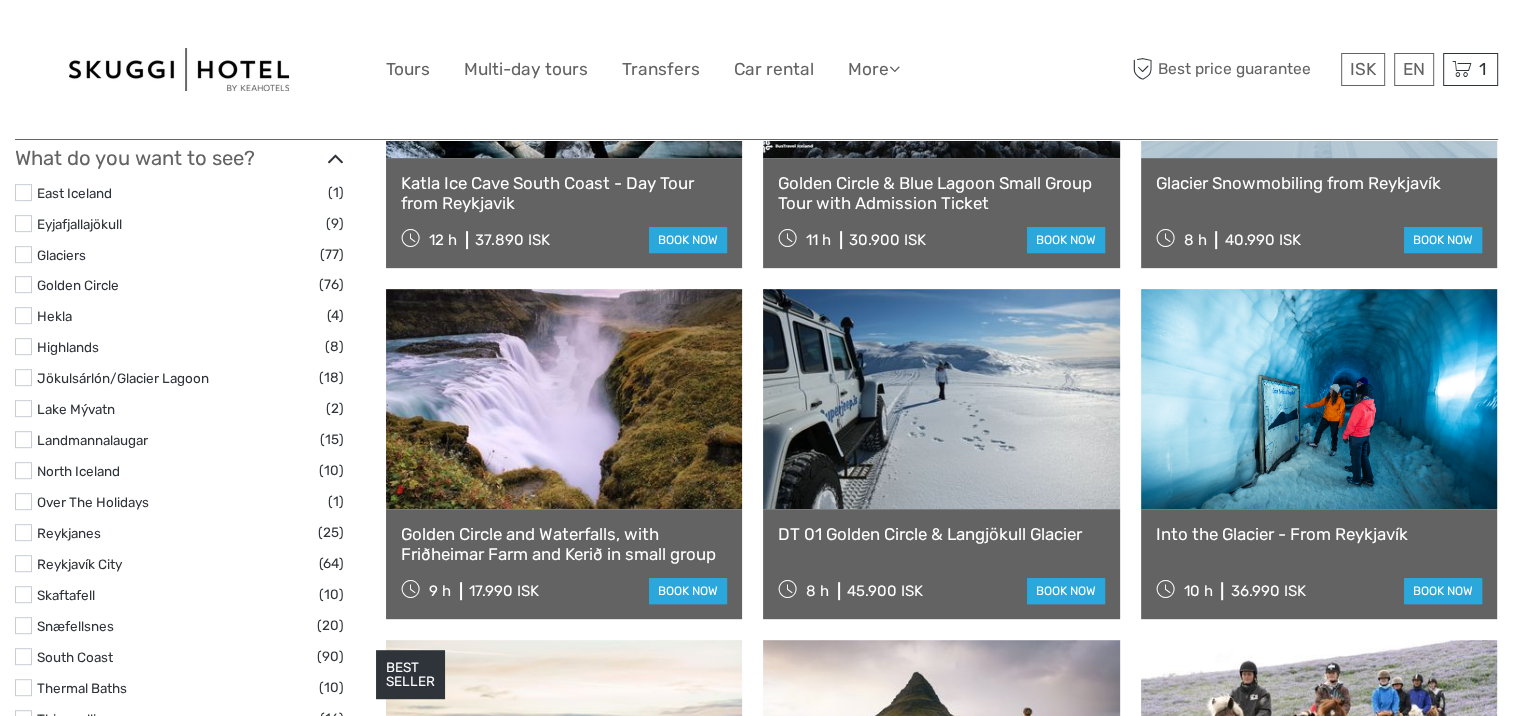 select 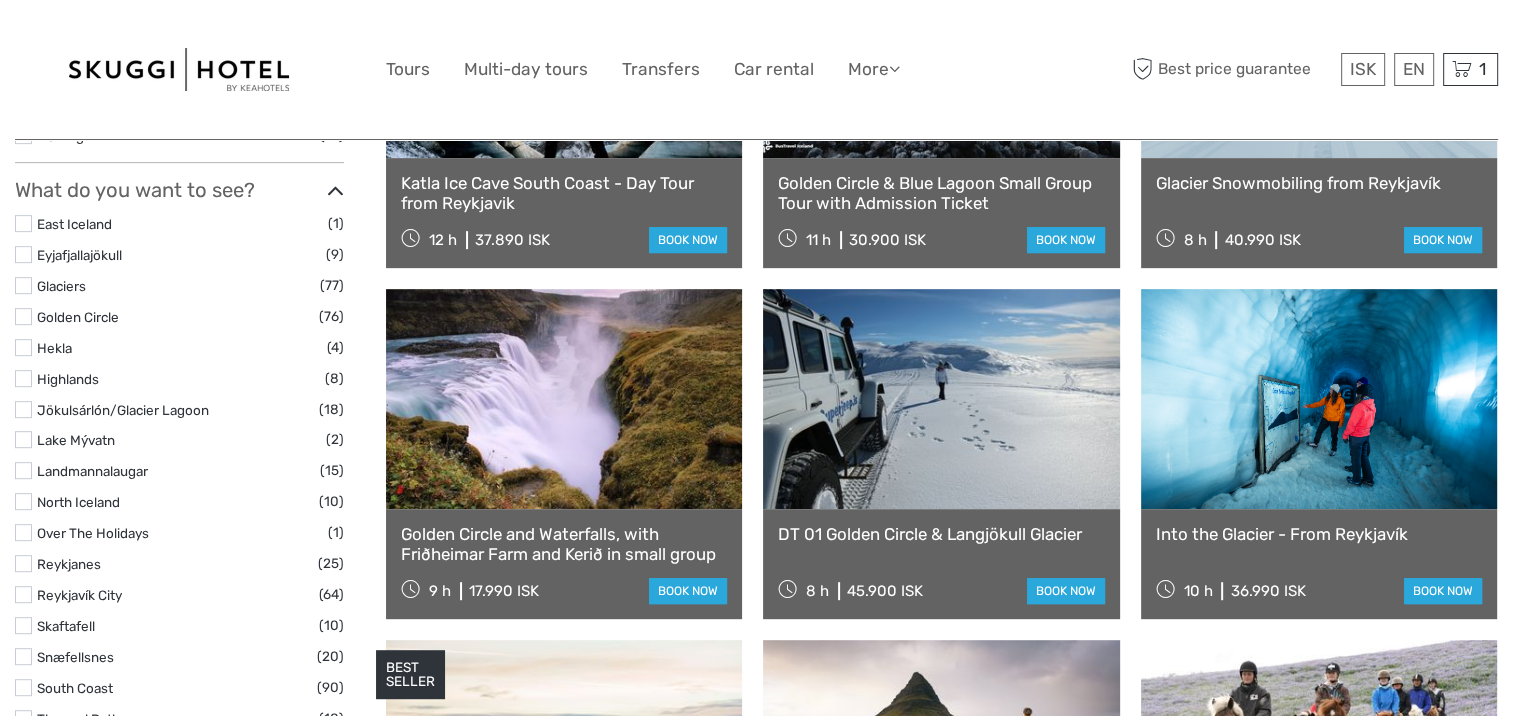 scroll, scrollTop: 887, scrollLeft: 0, axis: vertical 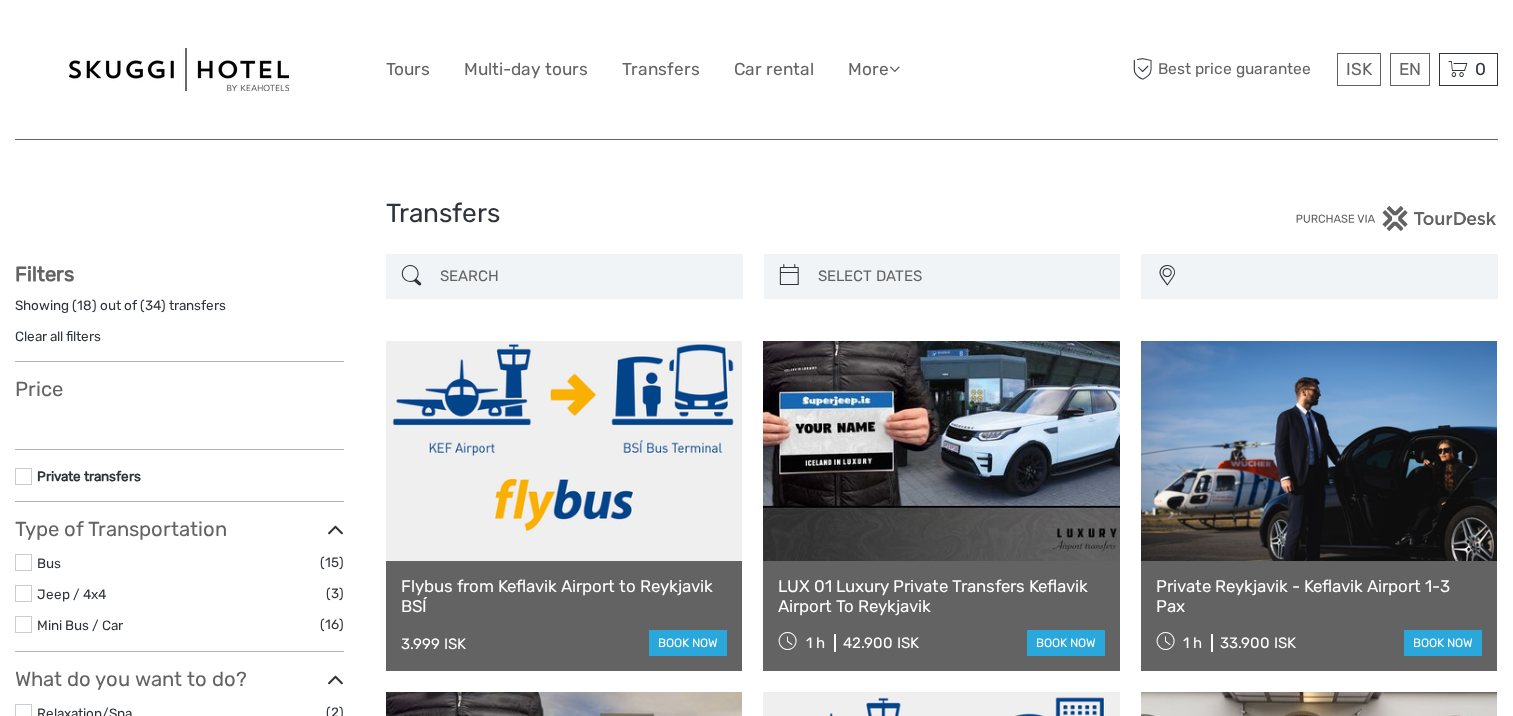 select 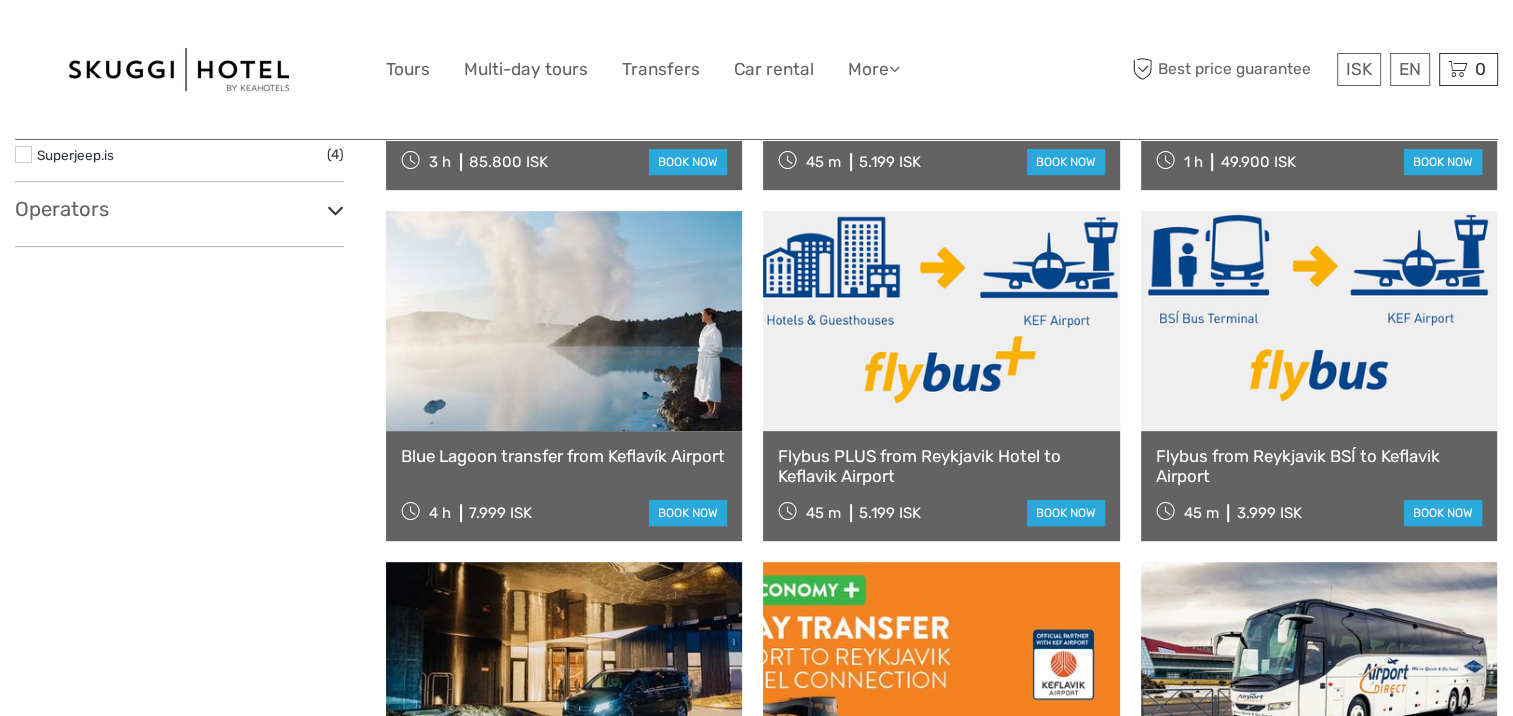 select 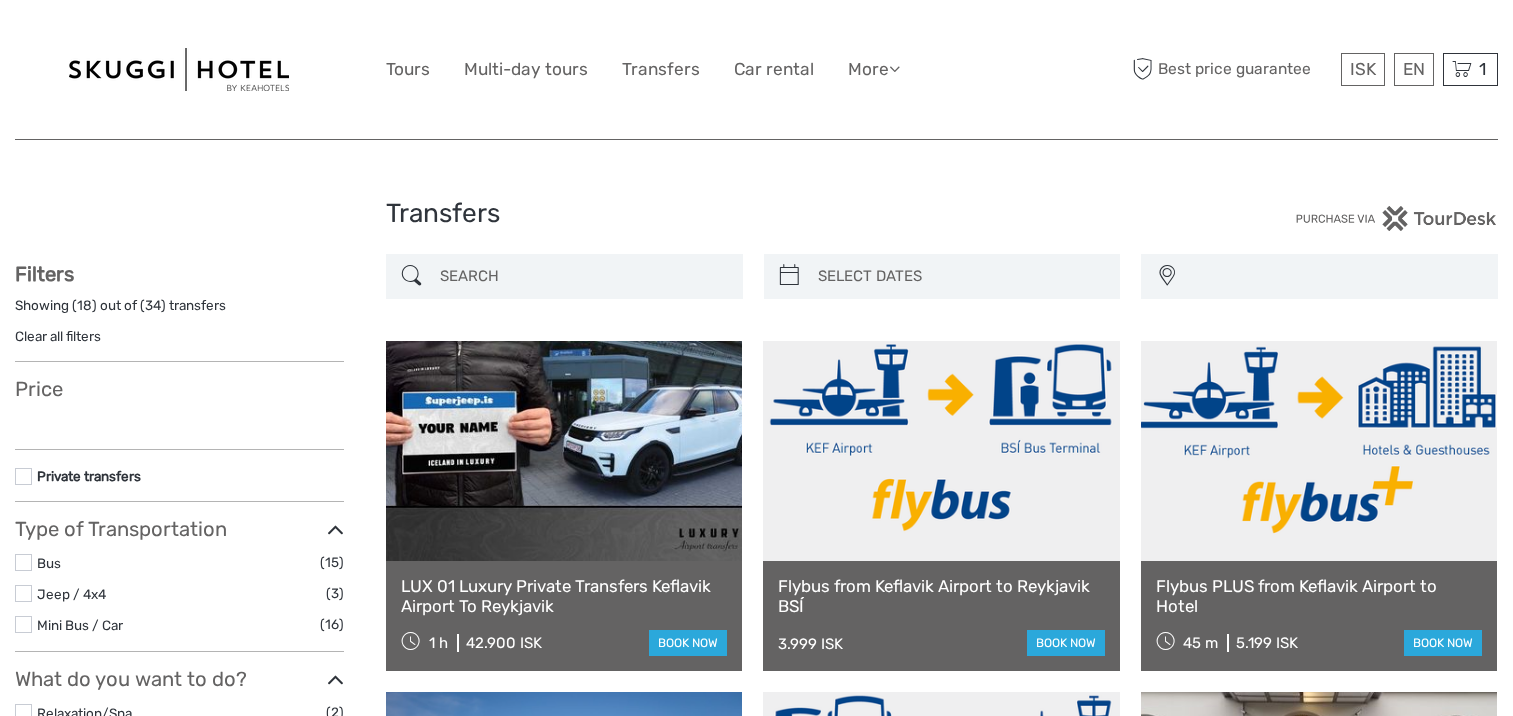 select 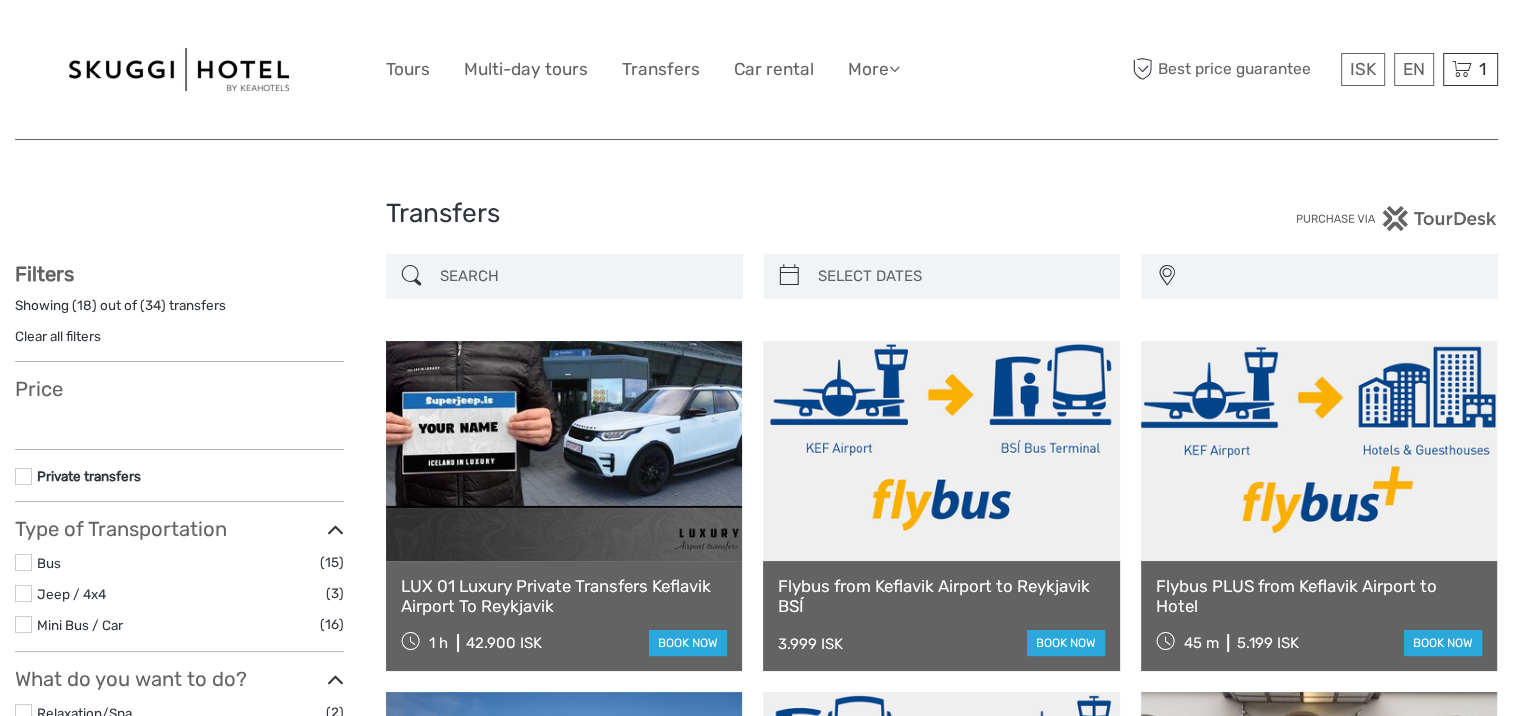 select 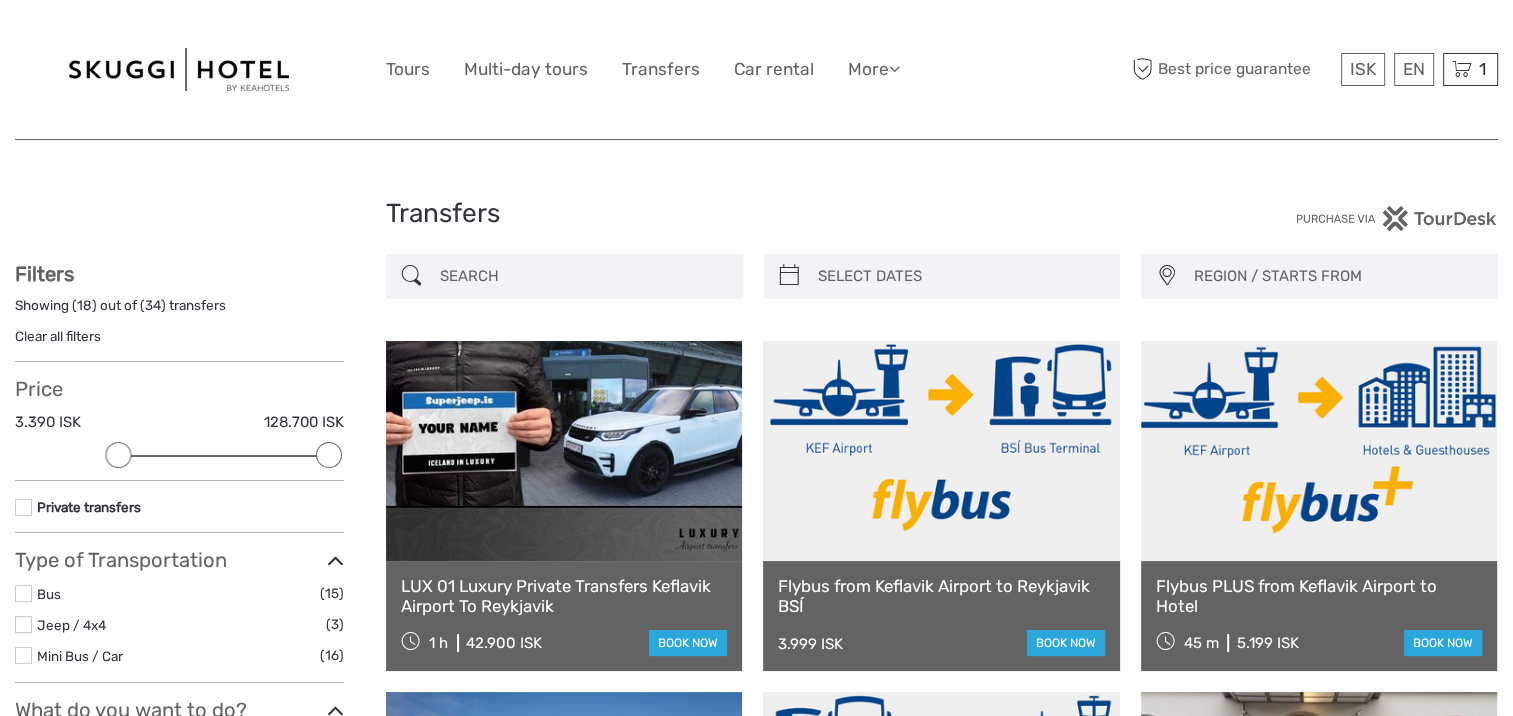 scroll, scrollTop: 0, scrollLeft: 0, axis: both 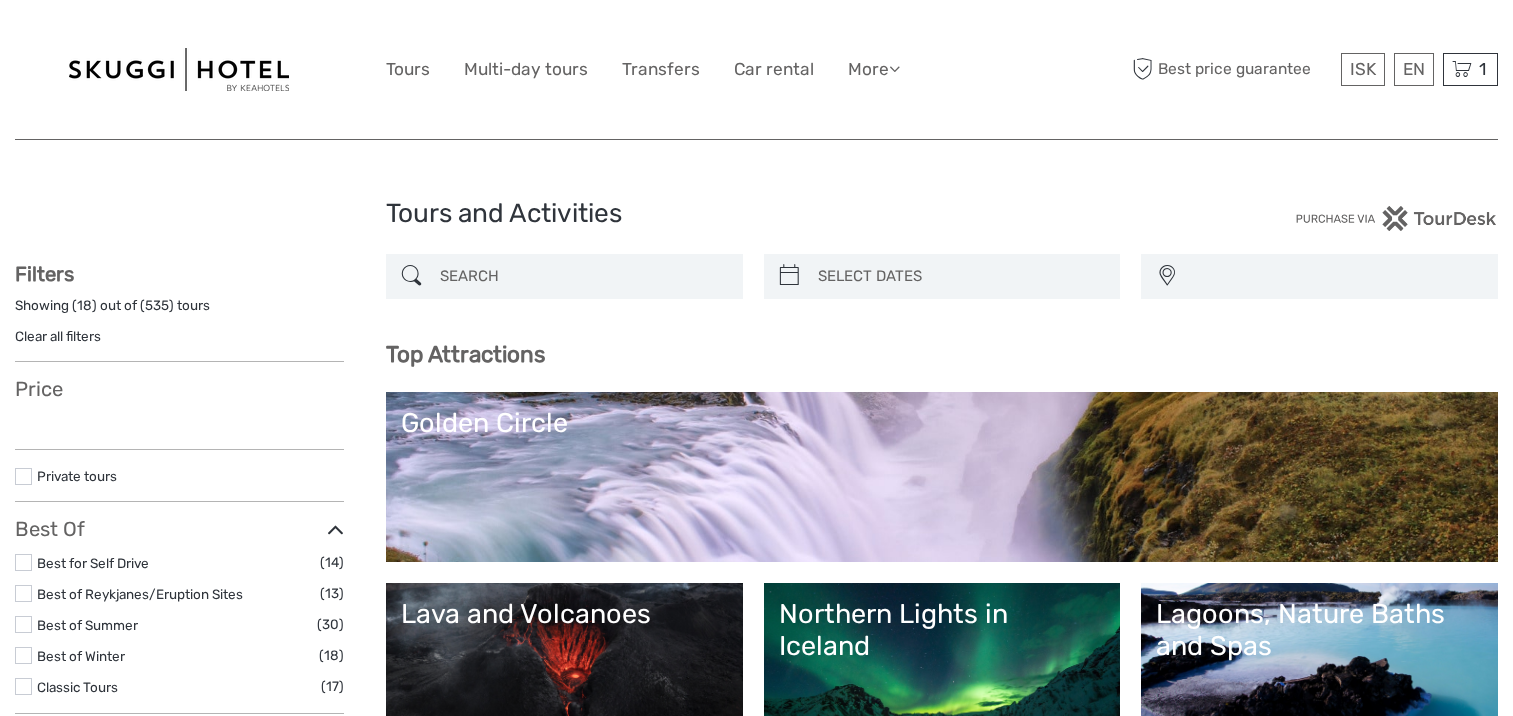 select 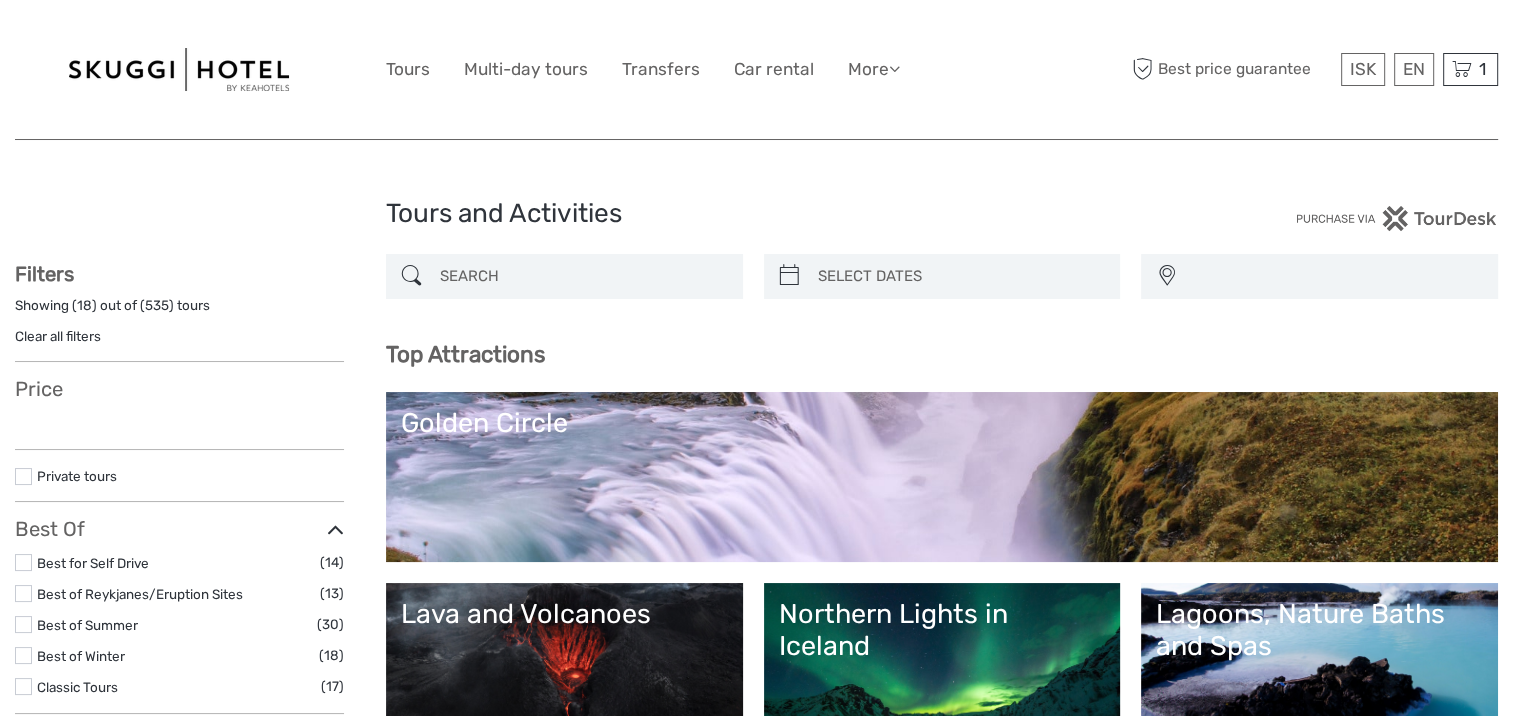 select 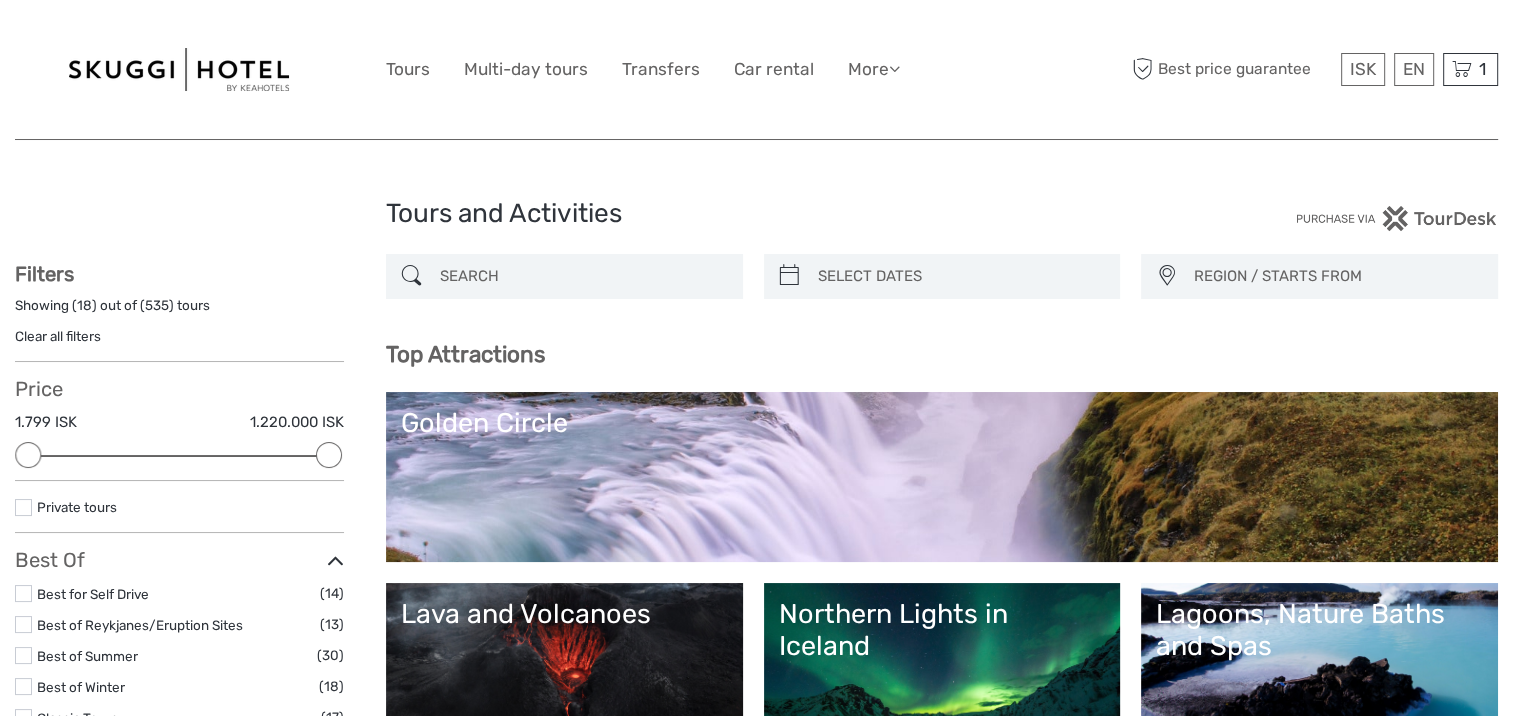 scroll, scrollTop: 0, scrollLeft: 0, axis: both 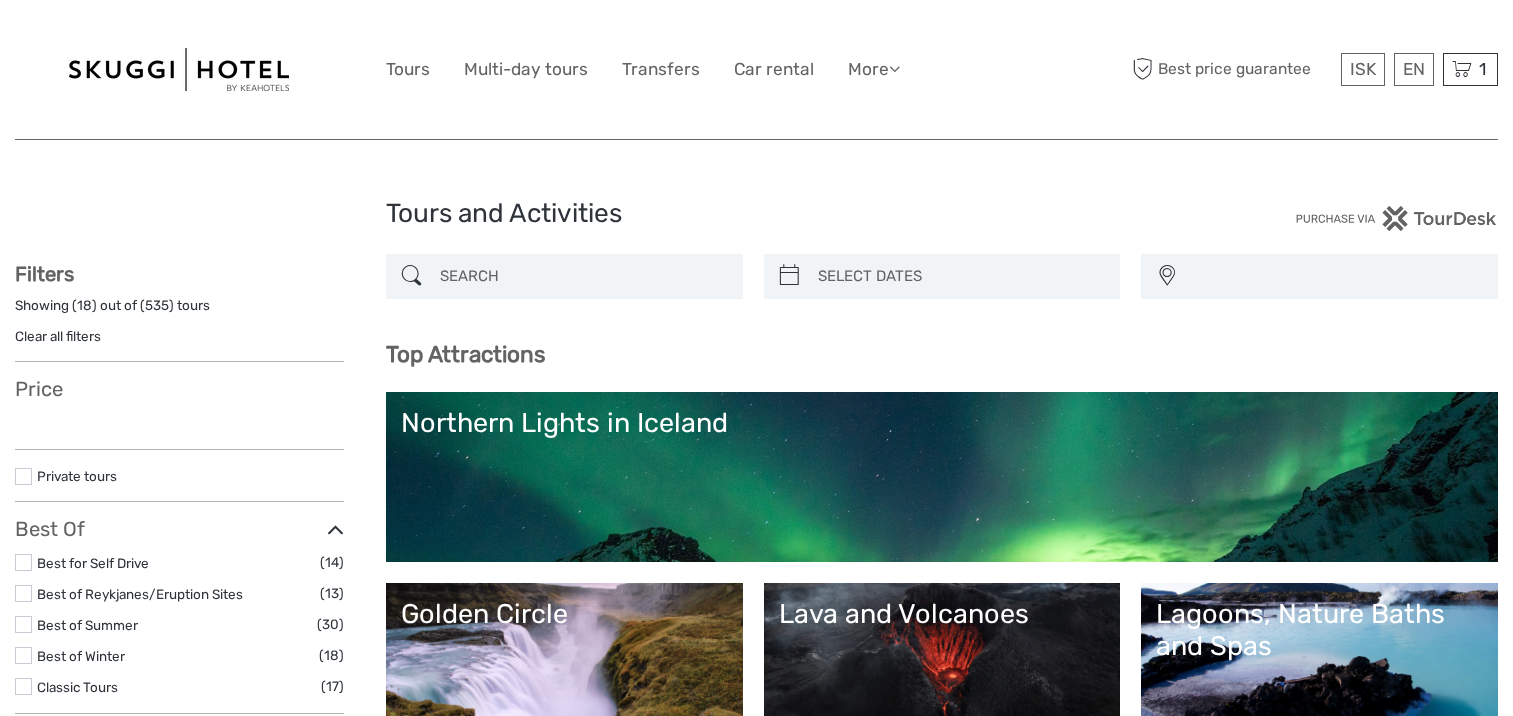 select 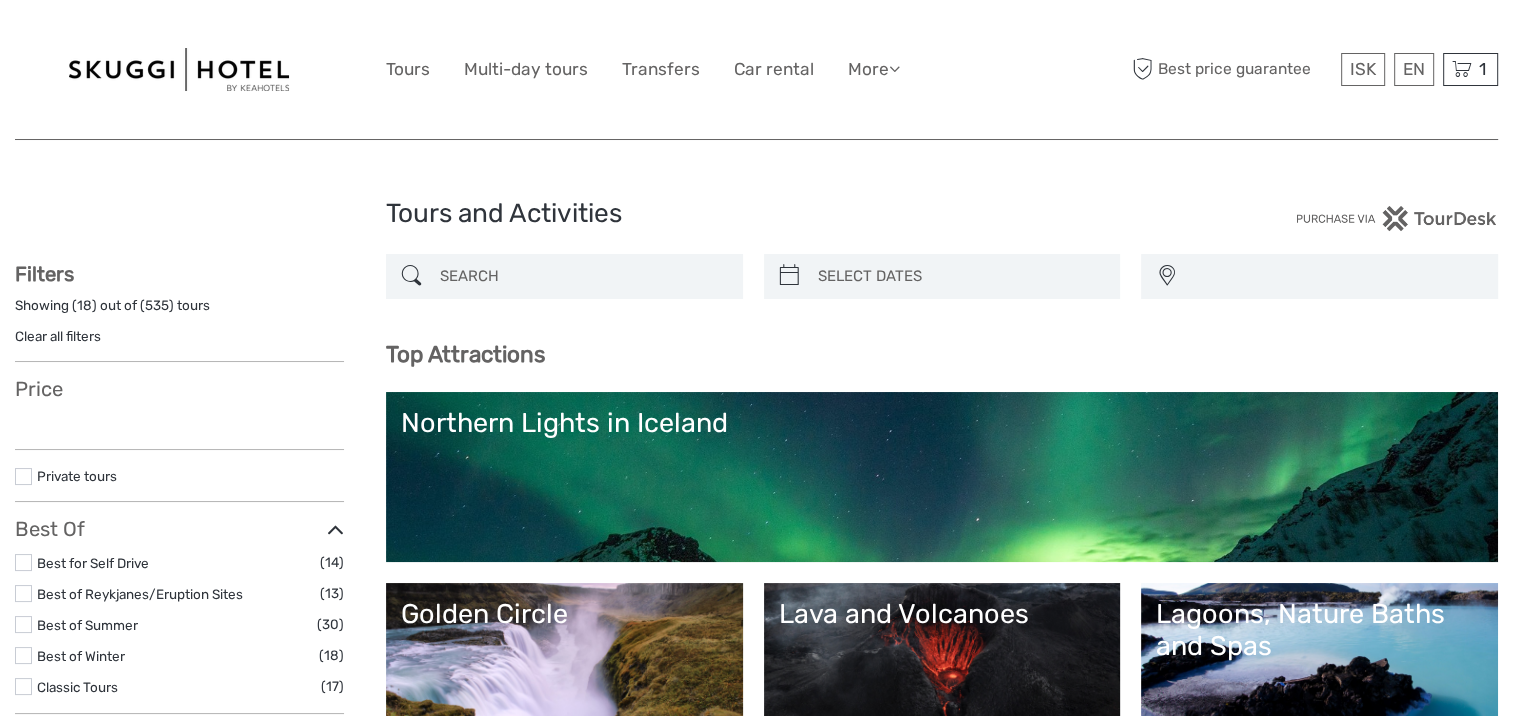 select 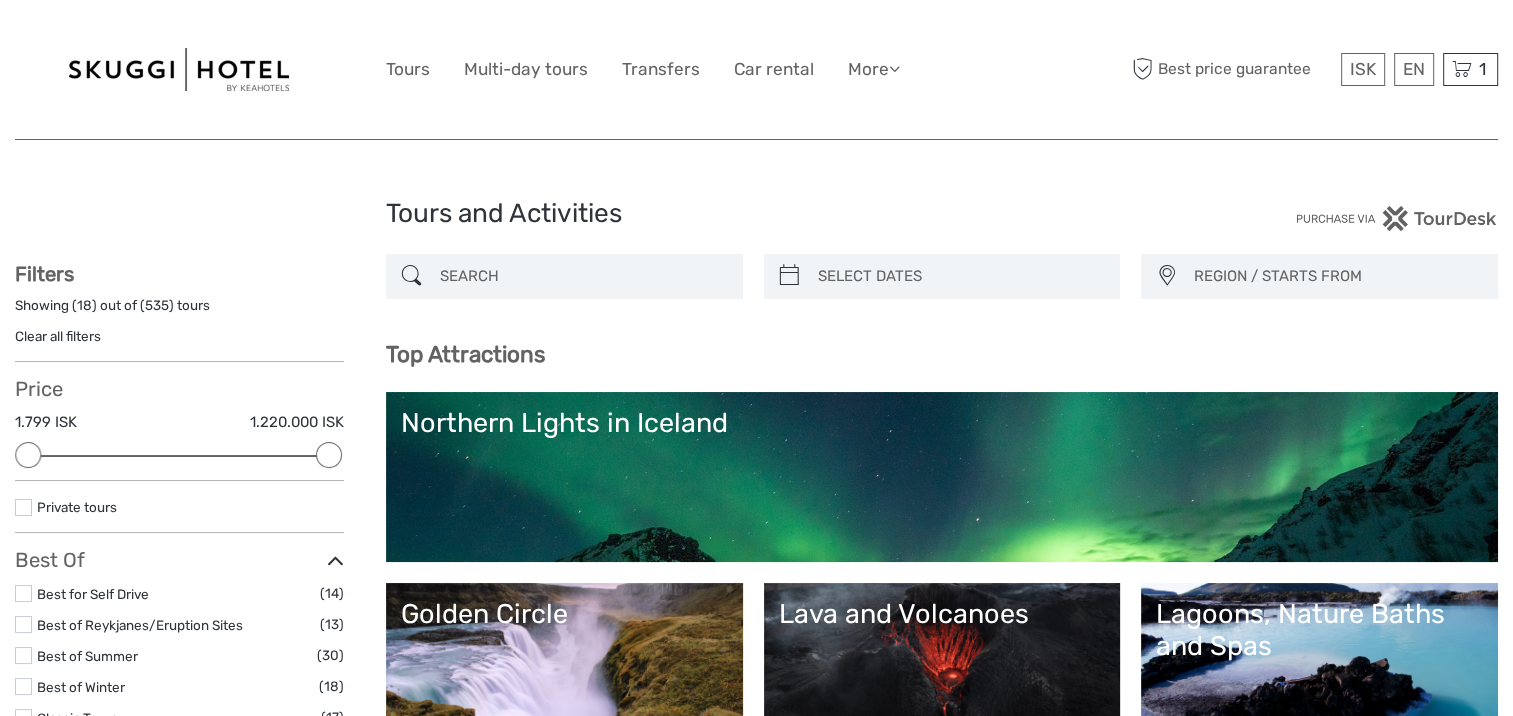 scroll, scrollTop: 0, scrollLeft: 0, axis: both 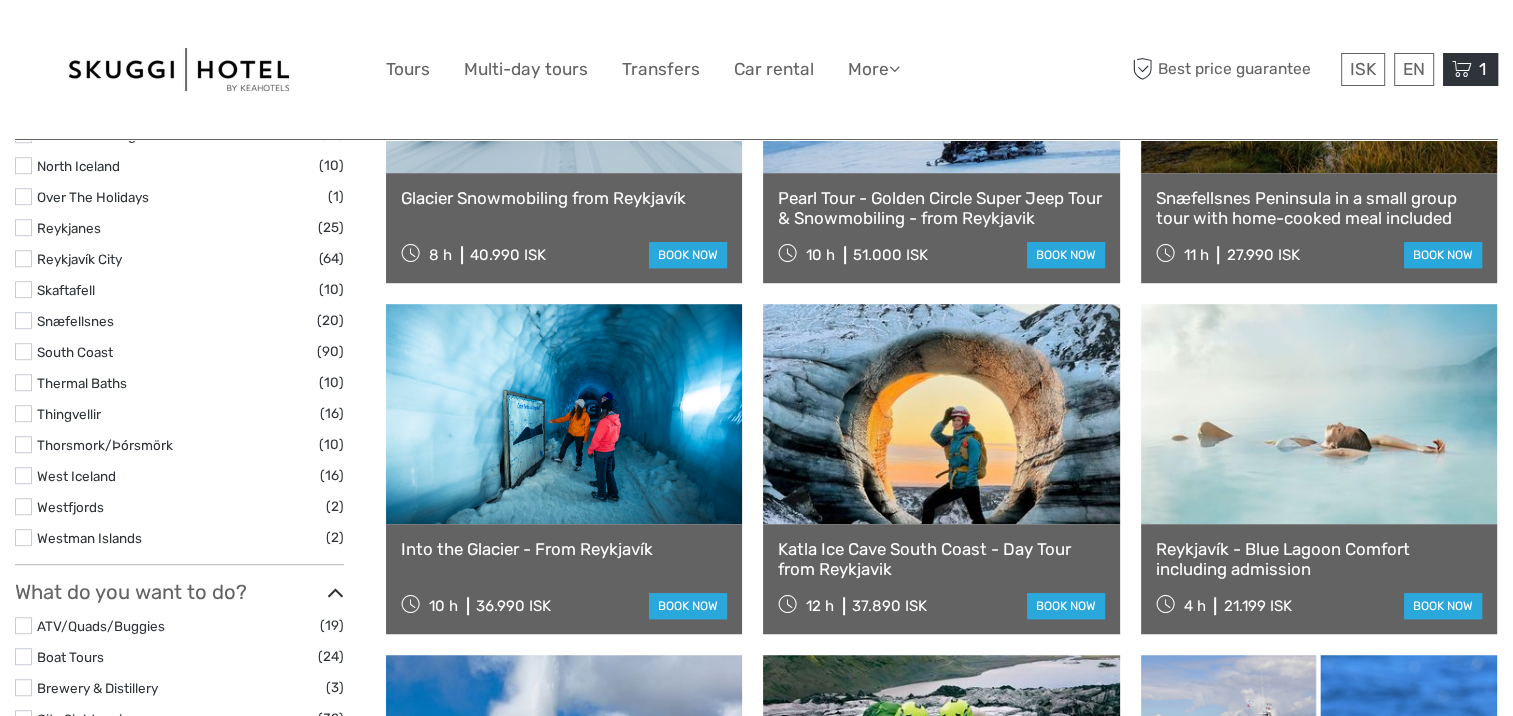 click at bounding box center (1462, 69) 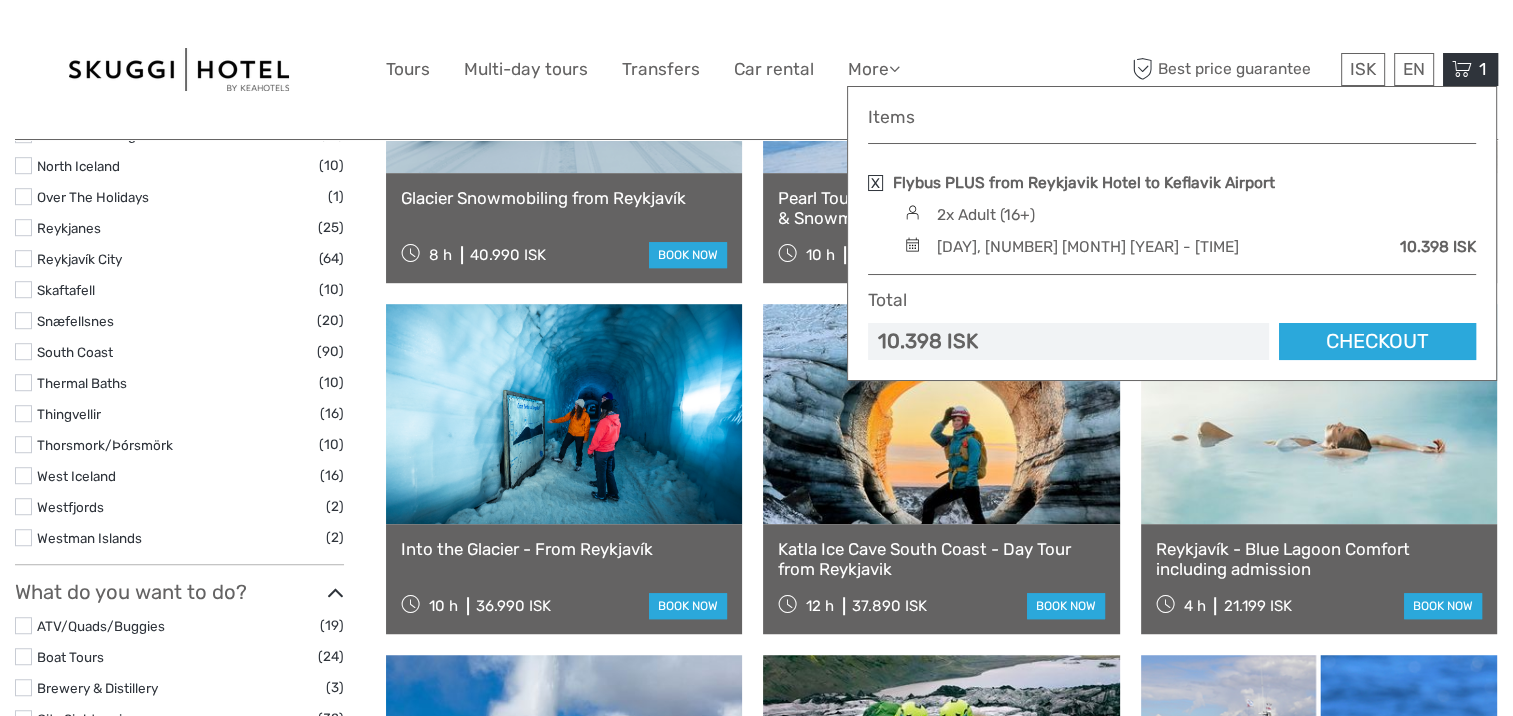 click at bounding box center (875, 183) 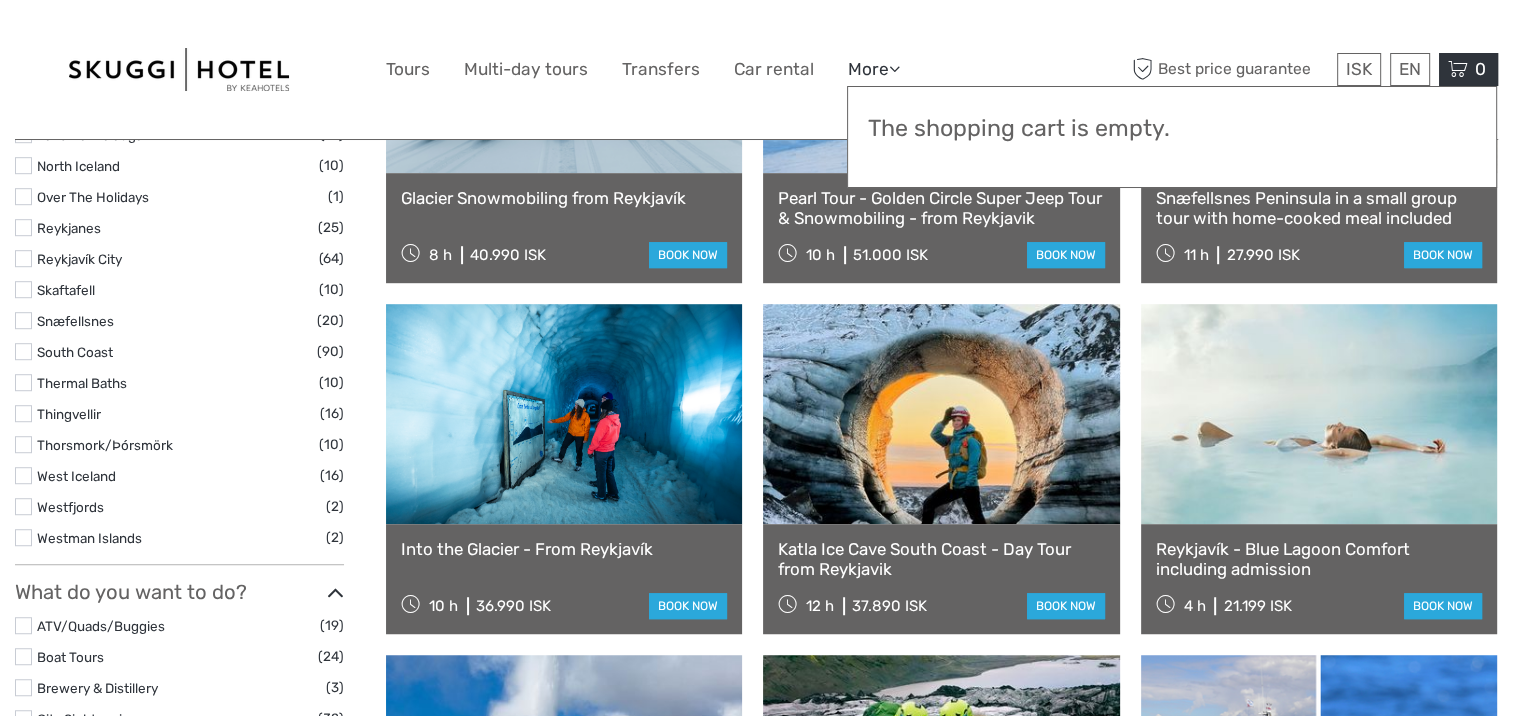 click on "More" at bounding box center [874, 69] 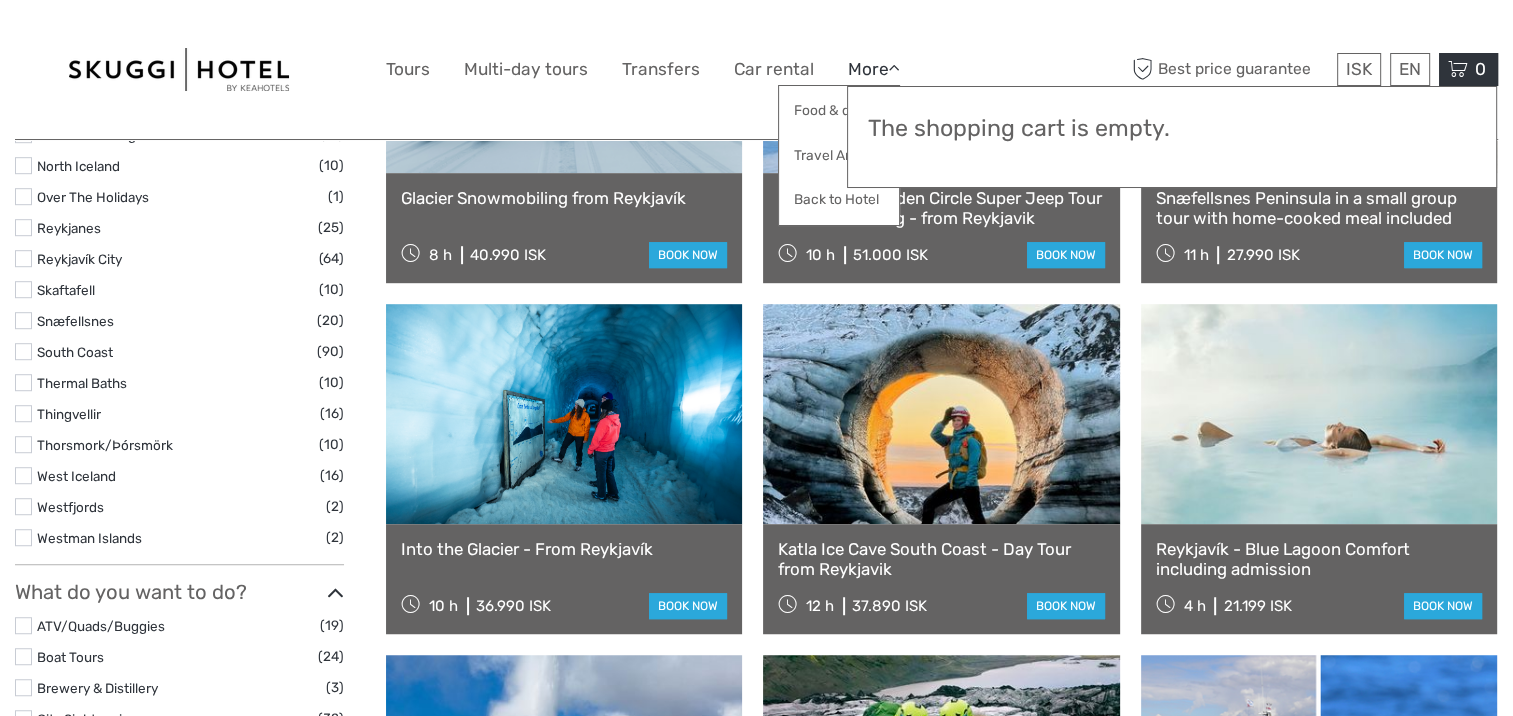 click on "More" at bounding box center [874, 69] 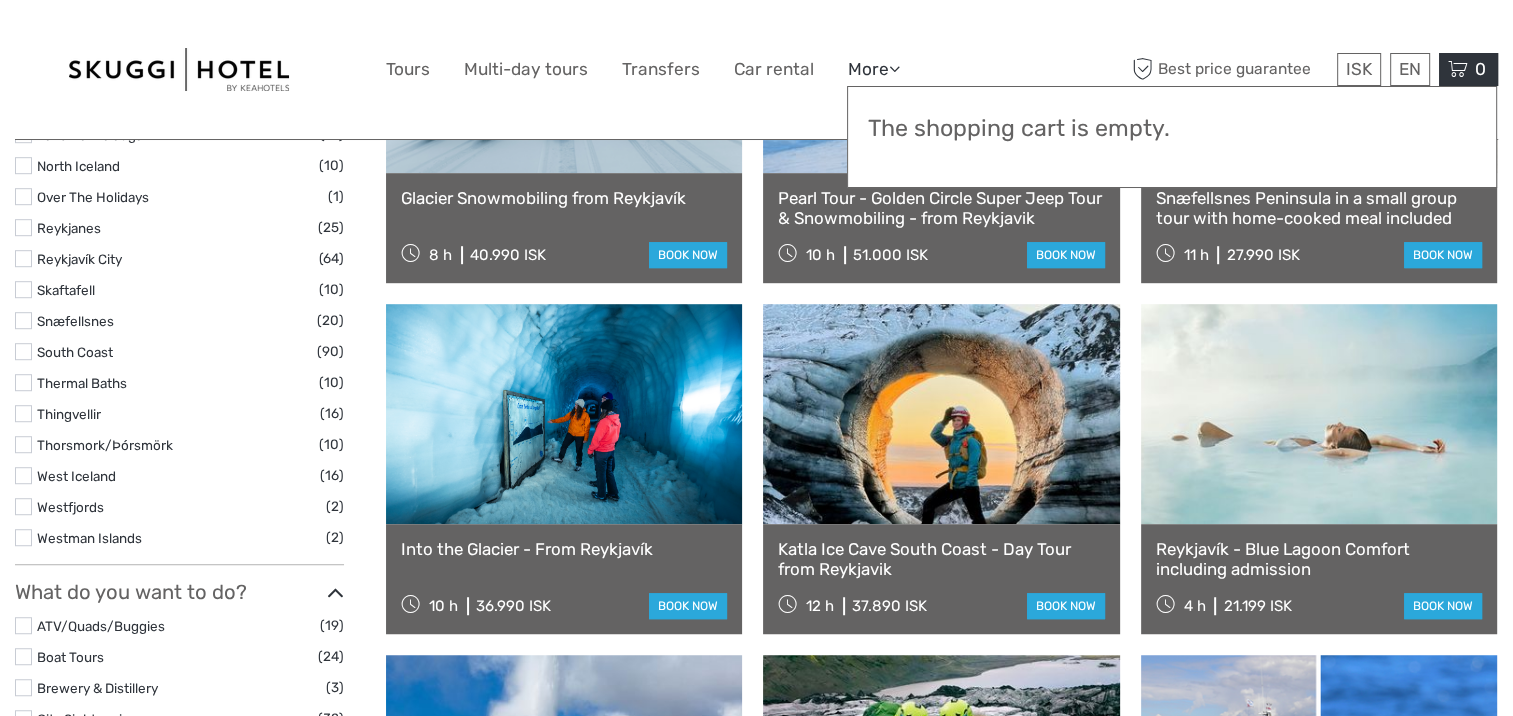 click on "More" at bounding box center [874, 69] 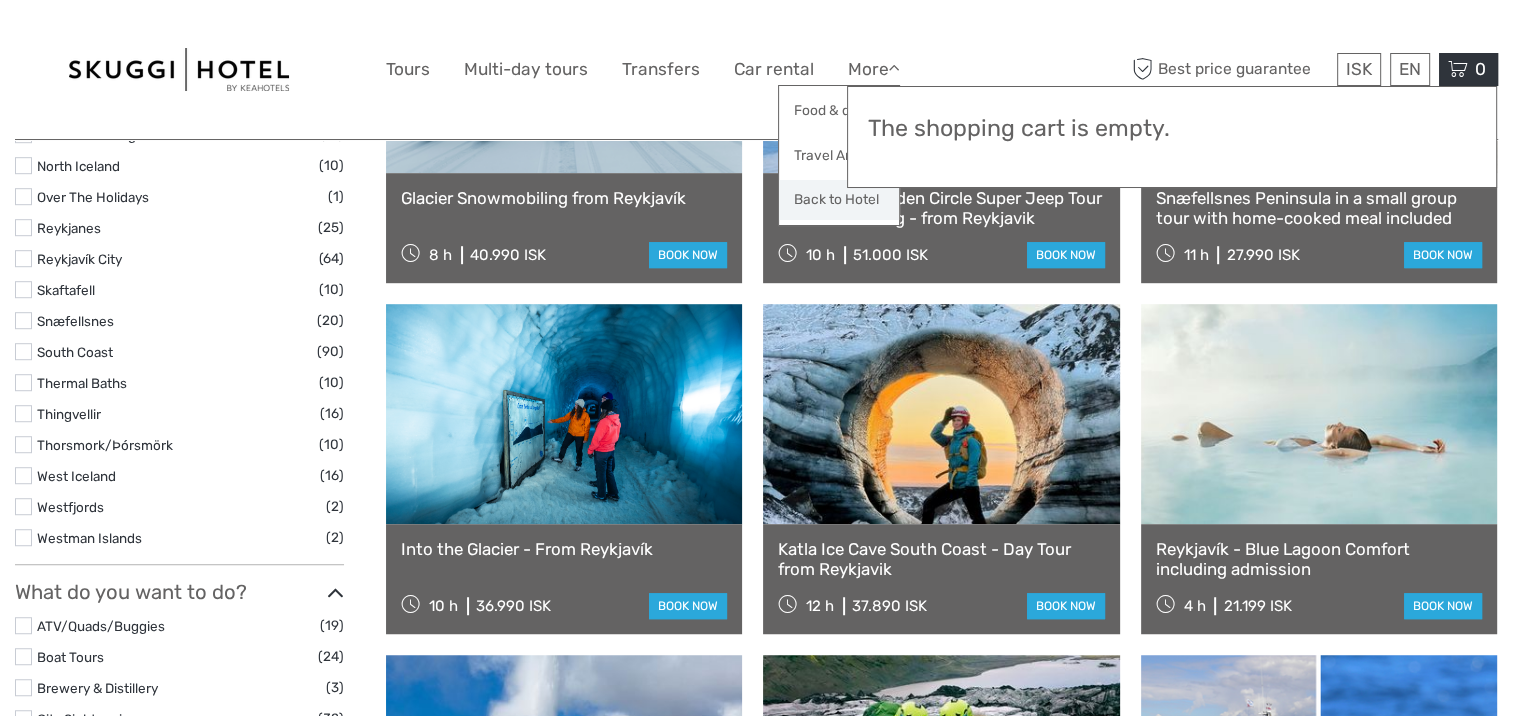 click on "Back to Hotel" at bounding box center (839, 199) 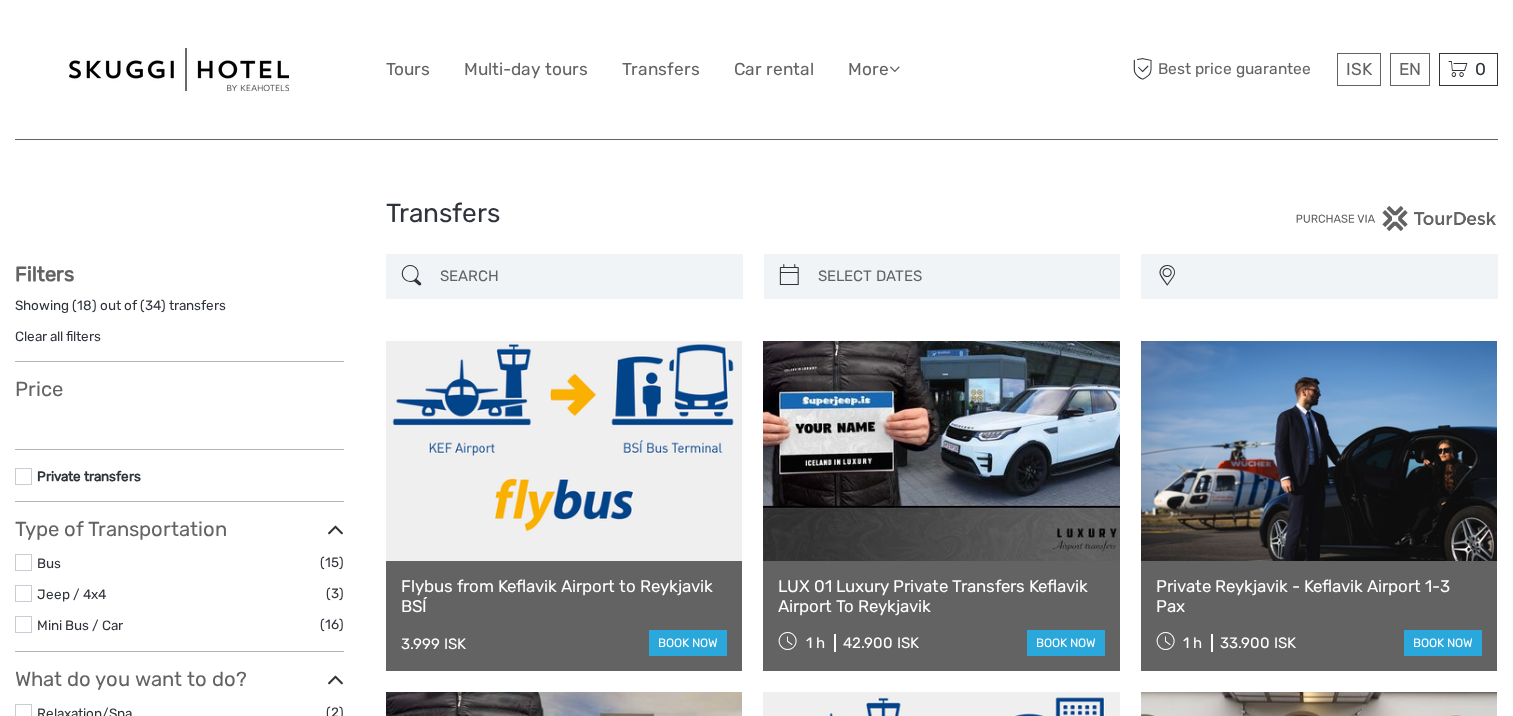 select 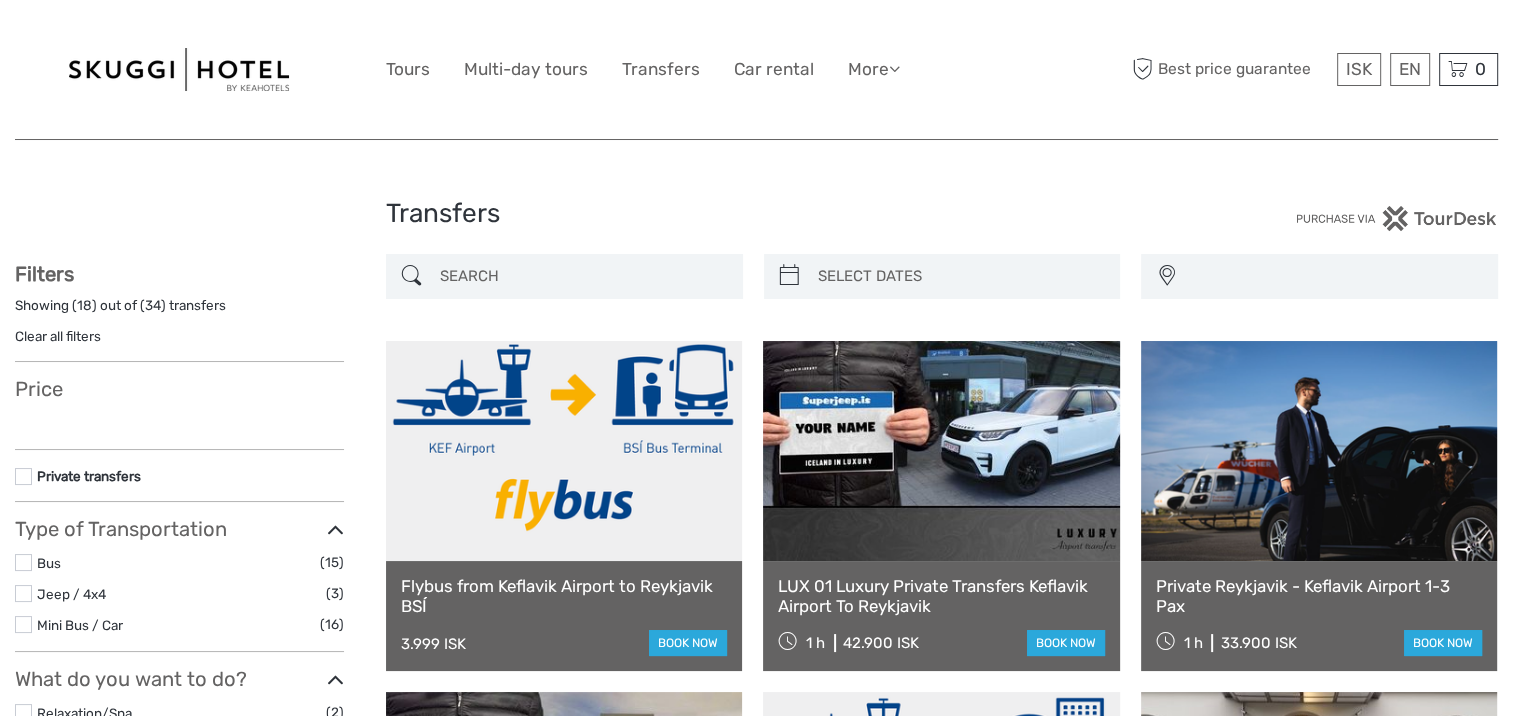 select 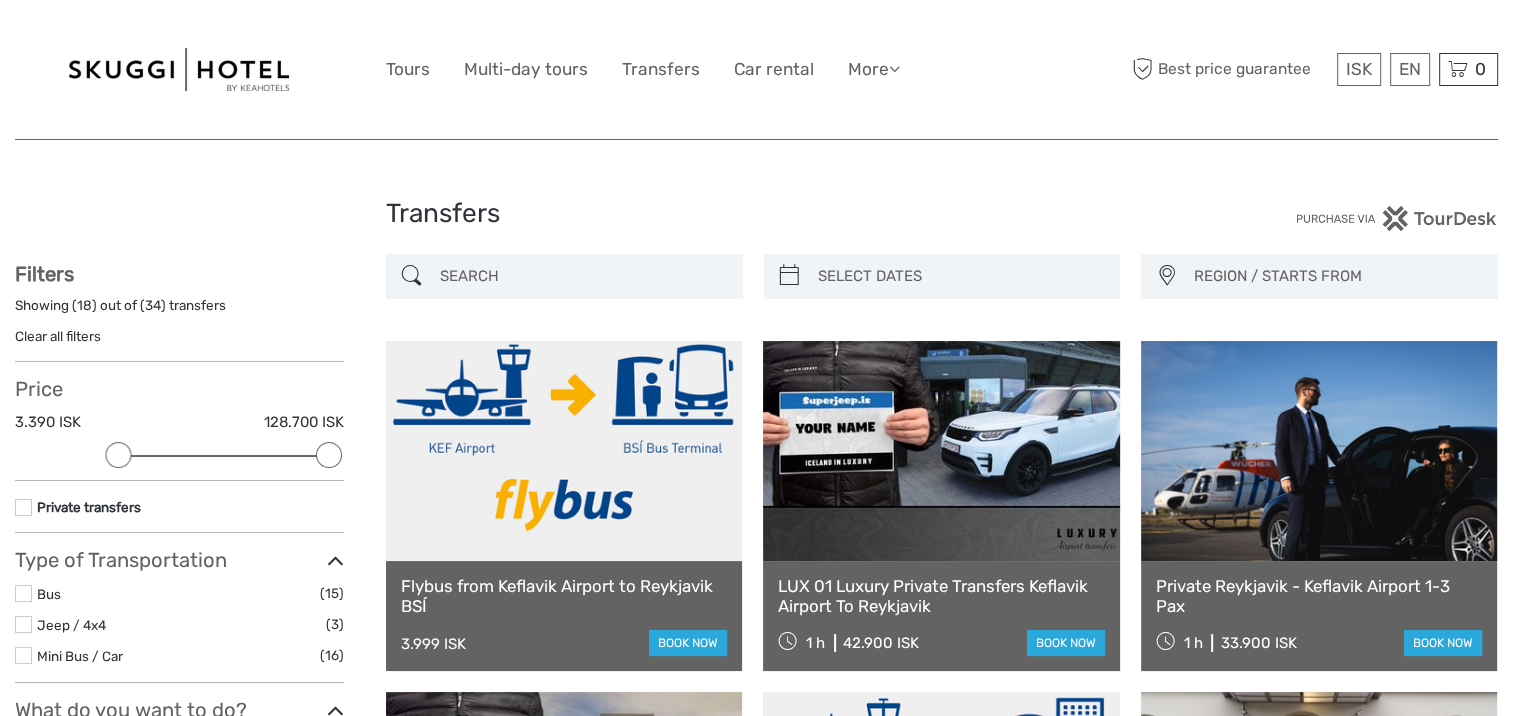 scroll, scrollTop: 0, scrollLeft: 0, axis: both 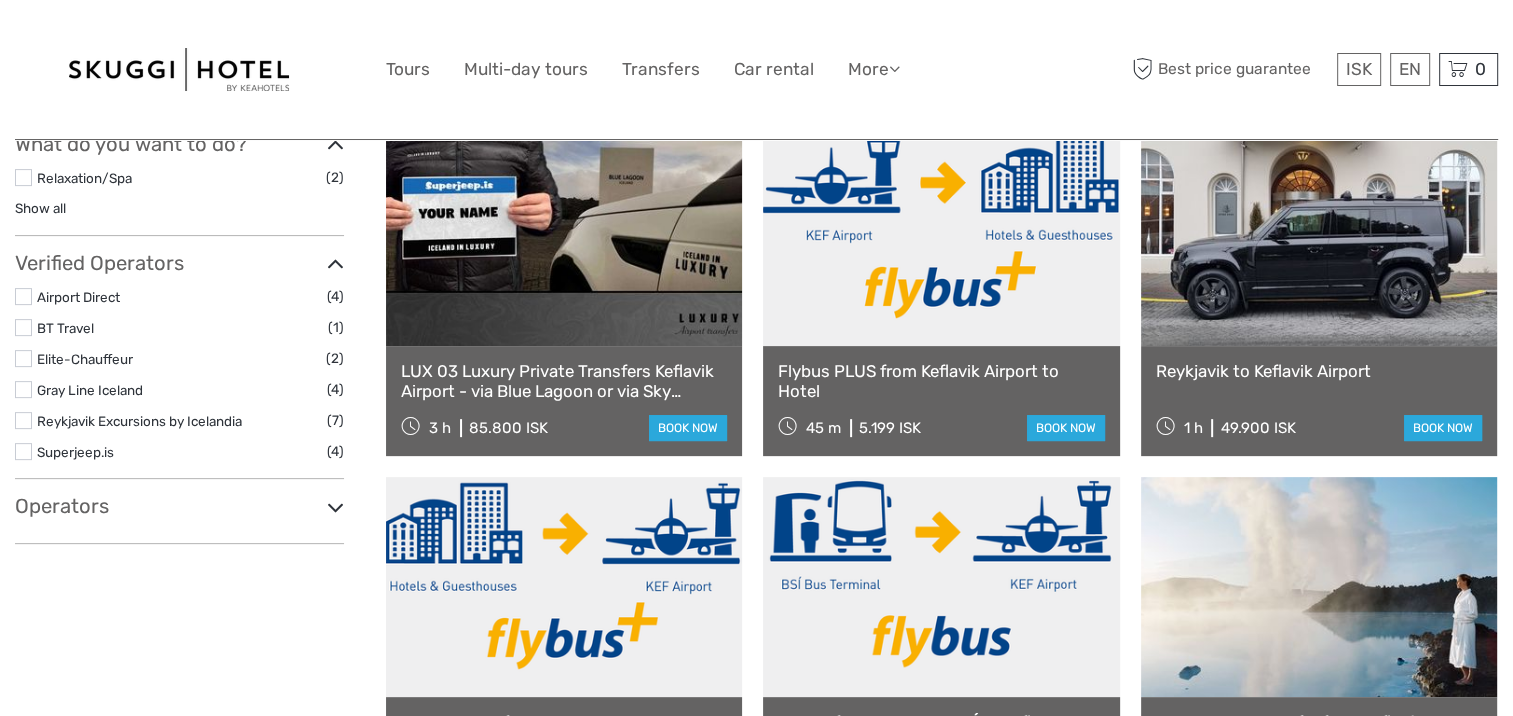 click on "Operators" at bounding box center (179, 506) 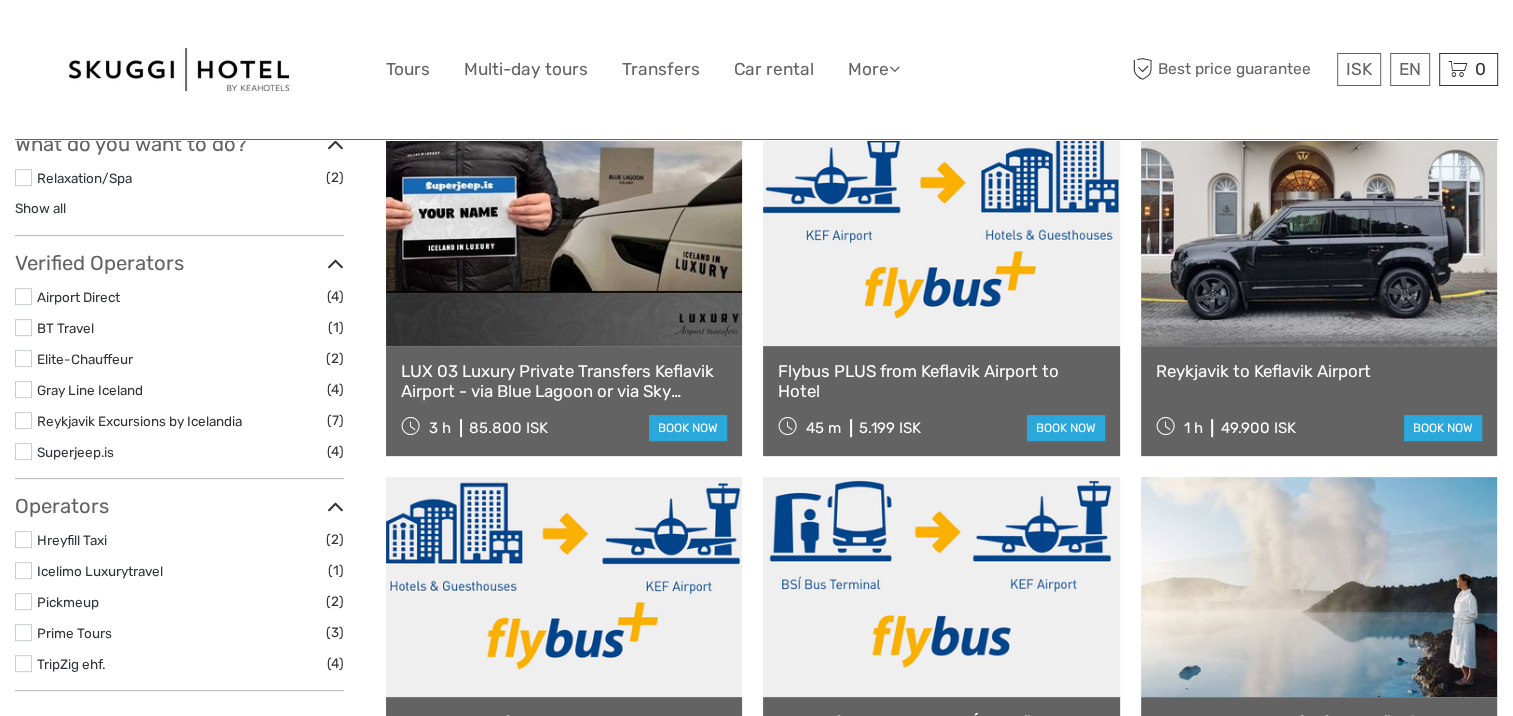click at bounding box center (335, 507) 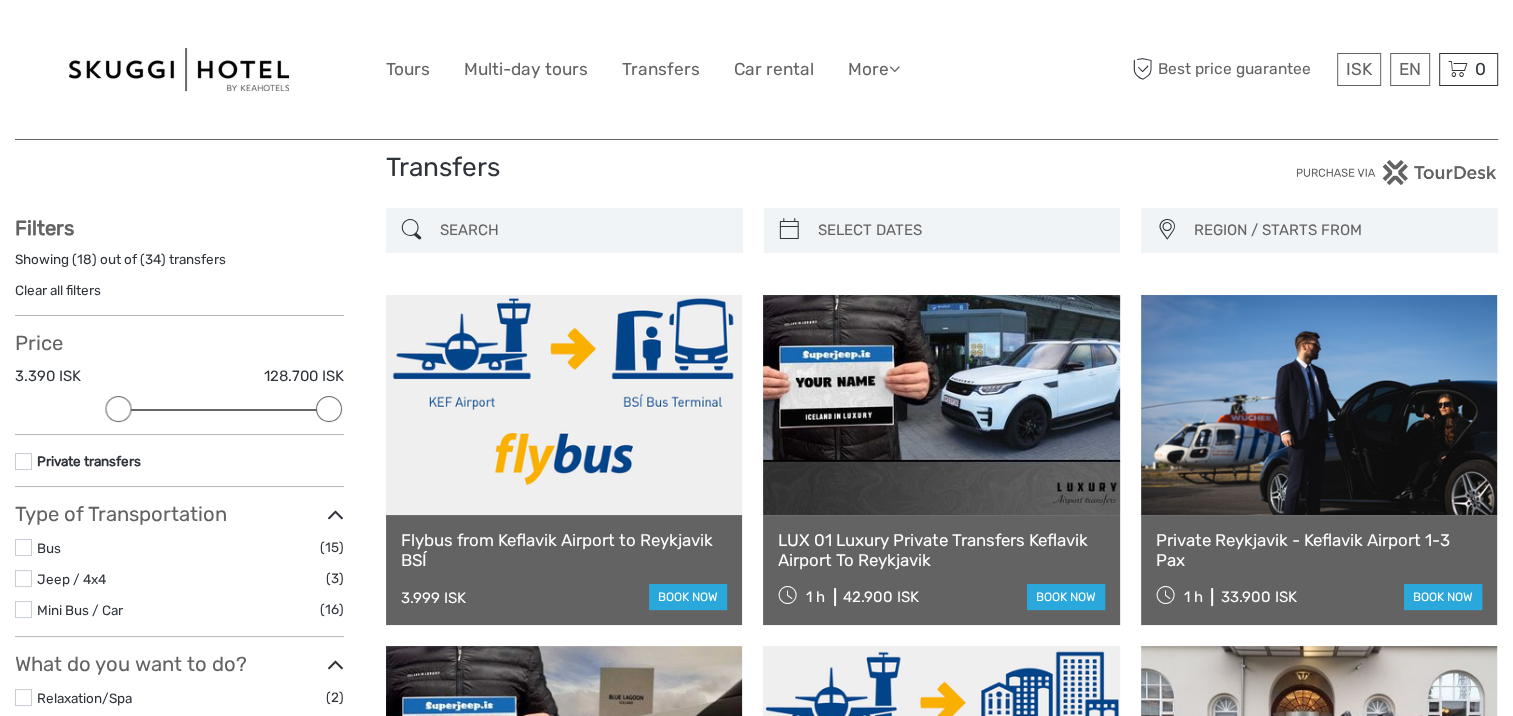 scroll, scrollTop: 6, scrollLeft: 0, axis: vertical 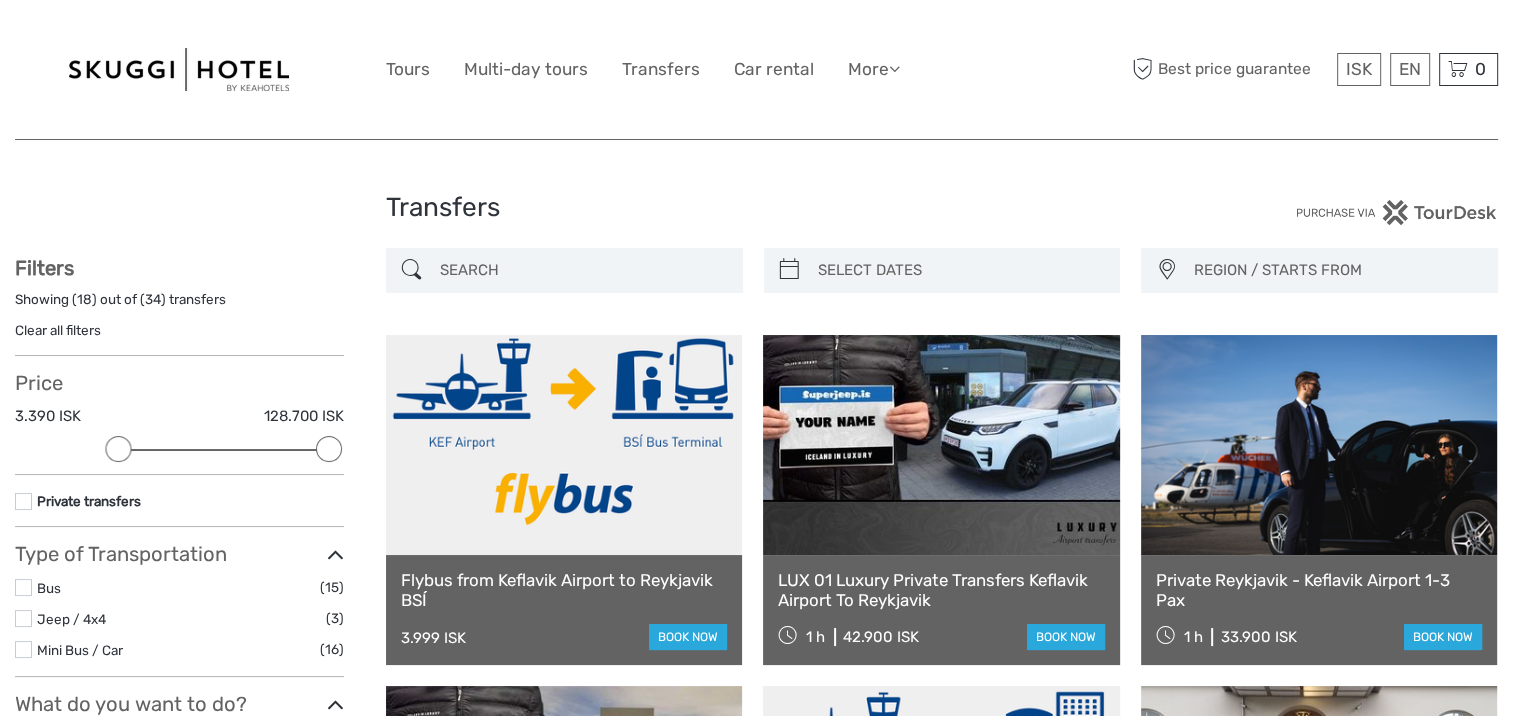type on "03/08/2025" 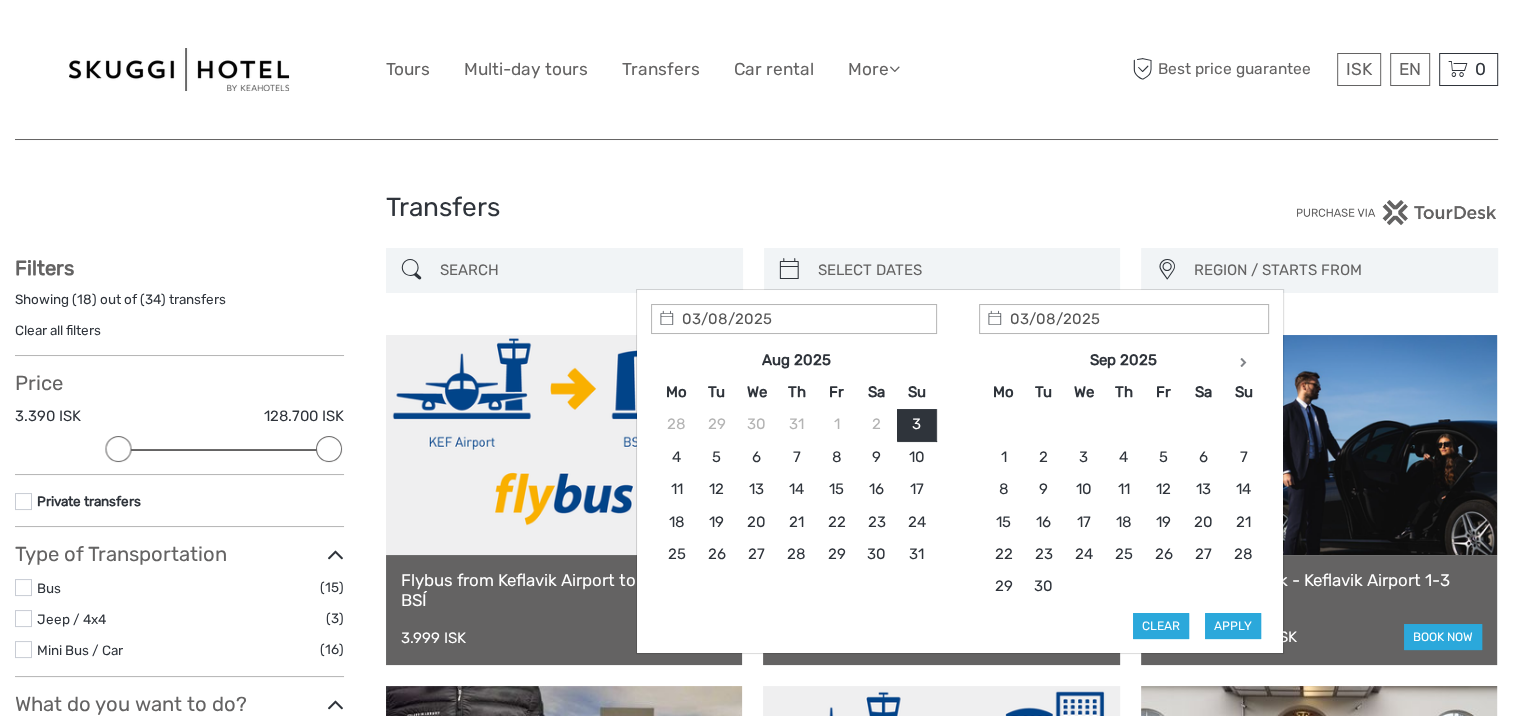 click at bounding box center [960, 270] 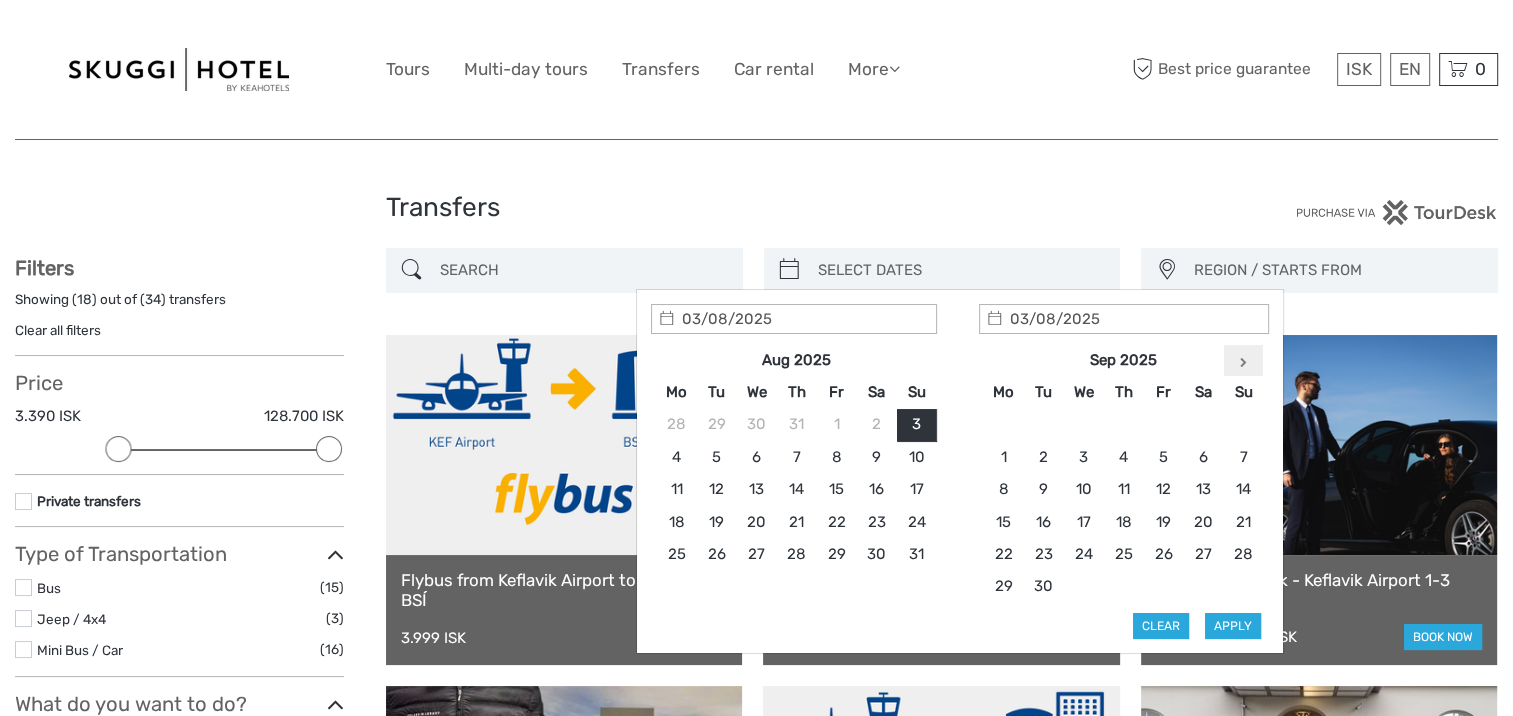 click at bounding box center (1243, 360) 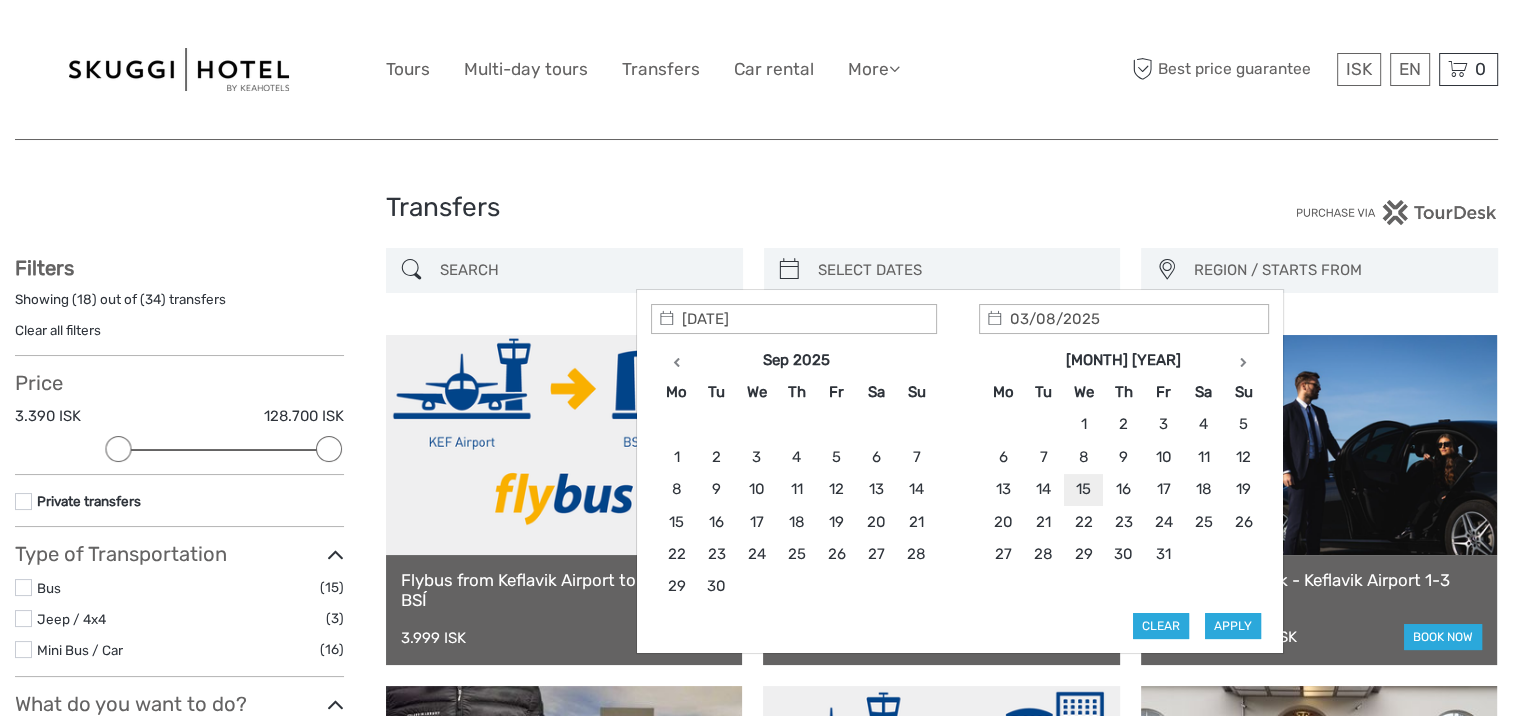type on "[DATE]" 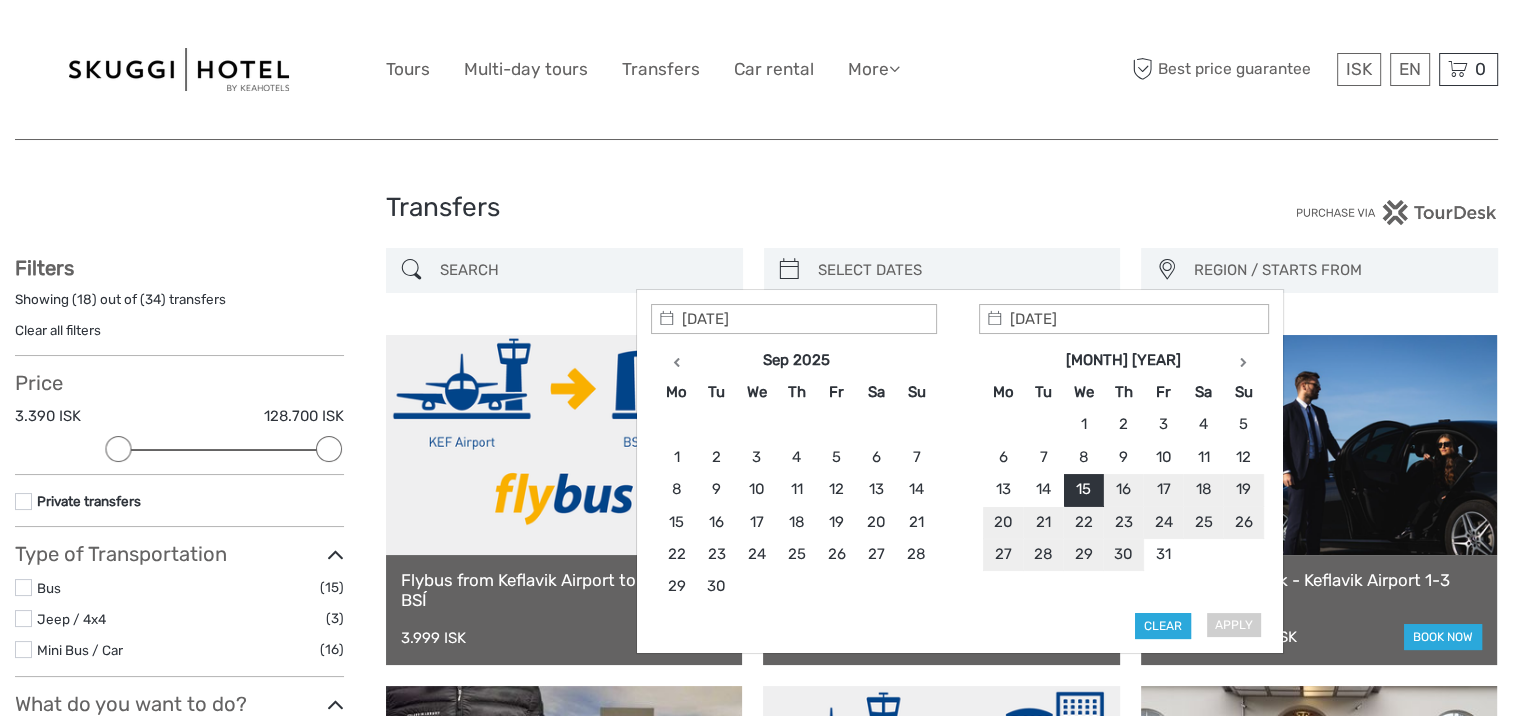 click on "Apply   Clear" at bounding box center [960, 472] 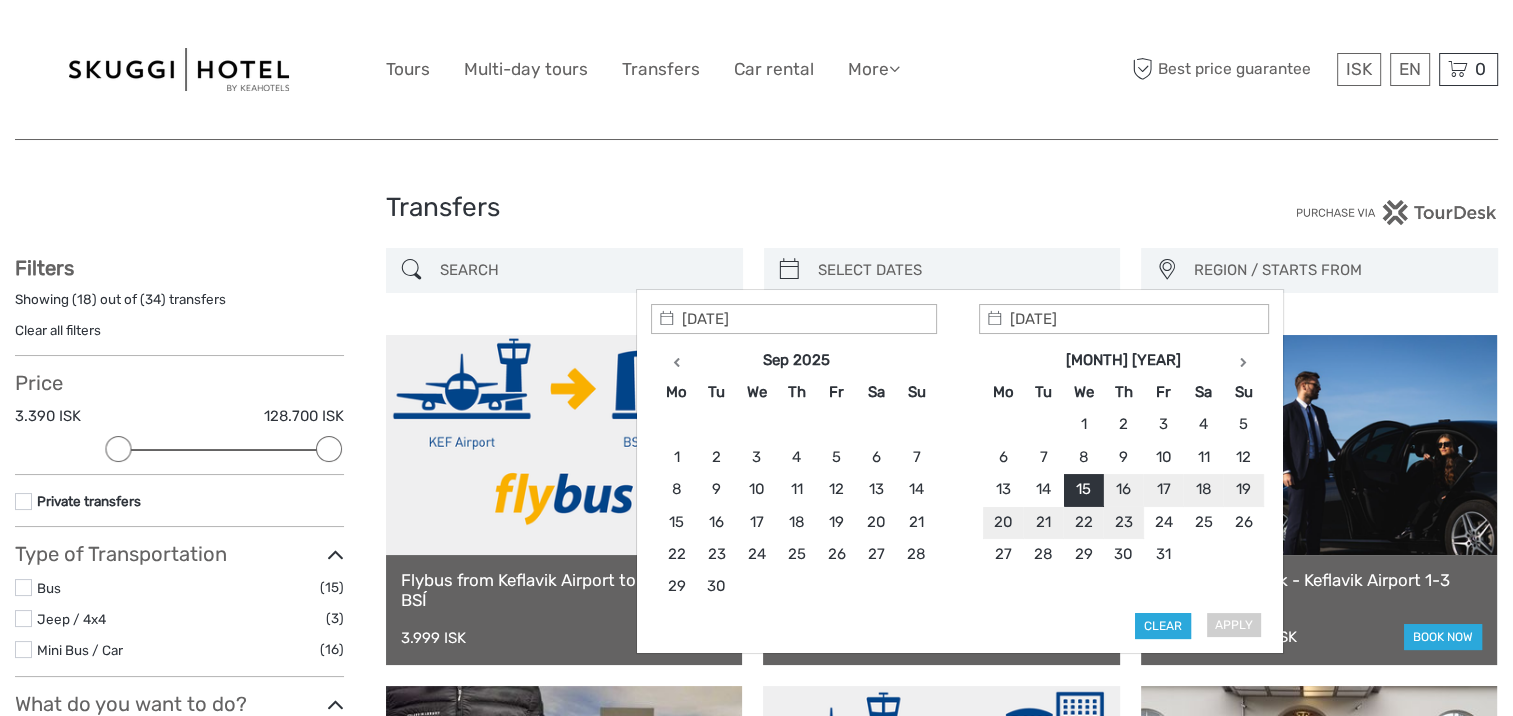 type on "[DATE]" 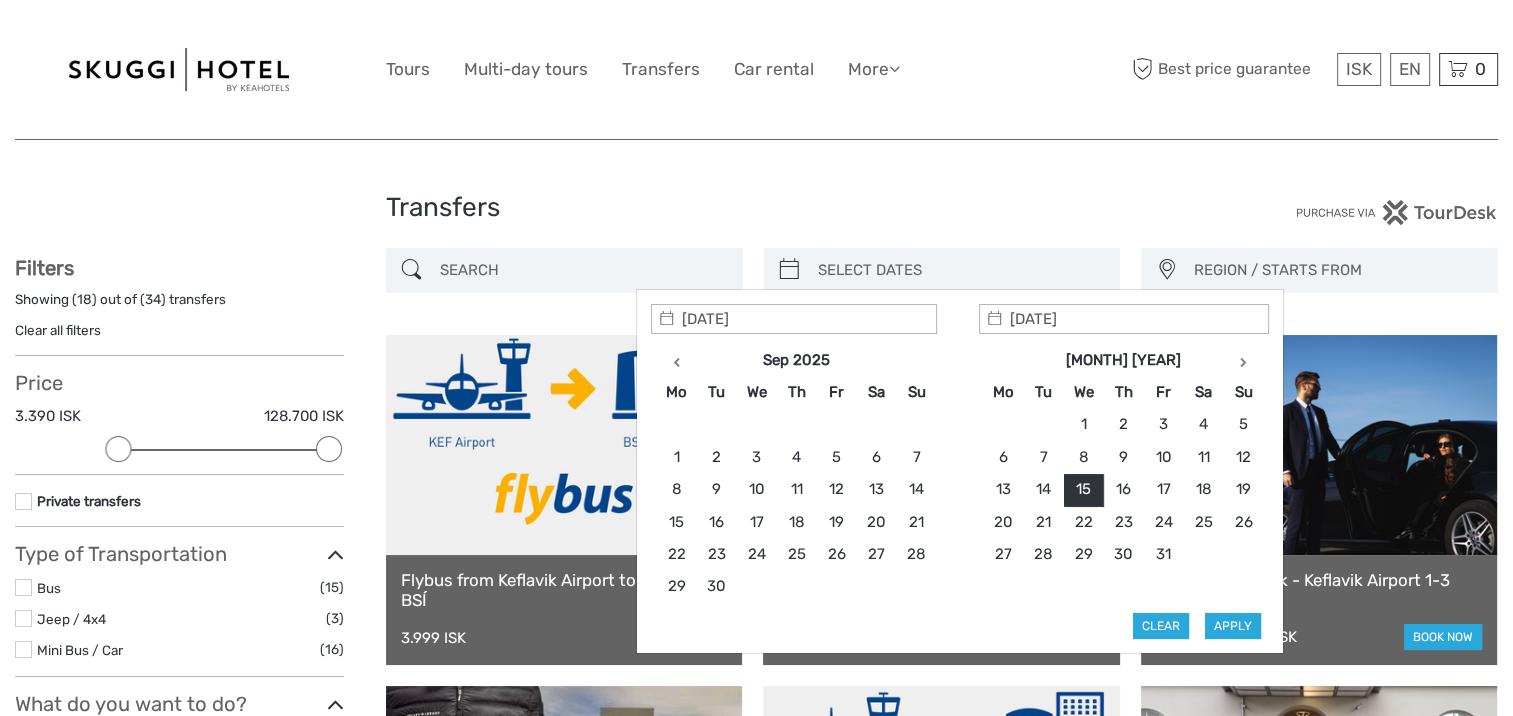 type on "[DATE]" 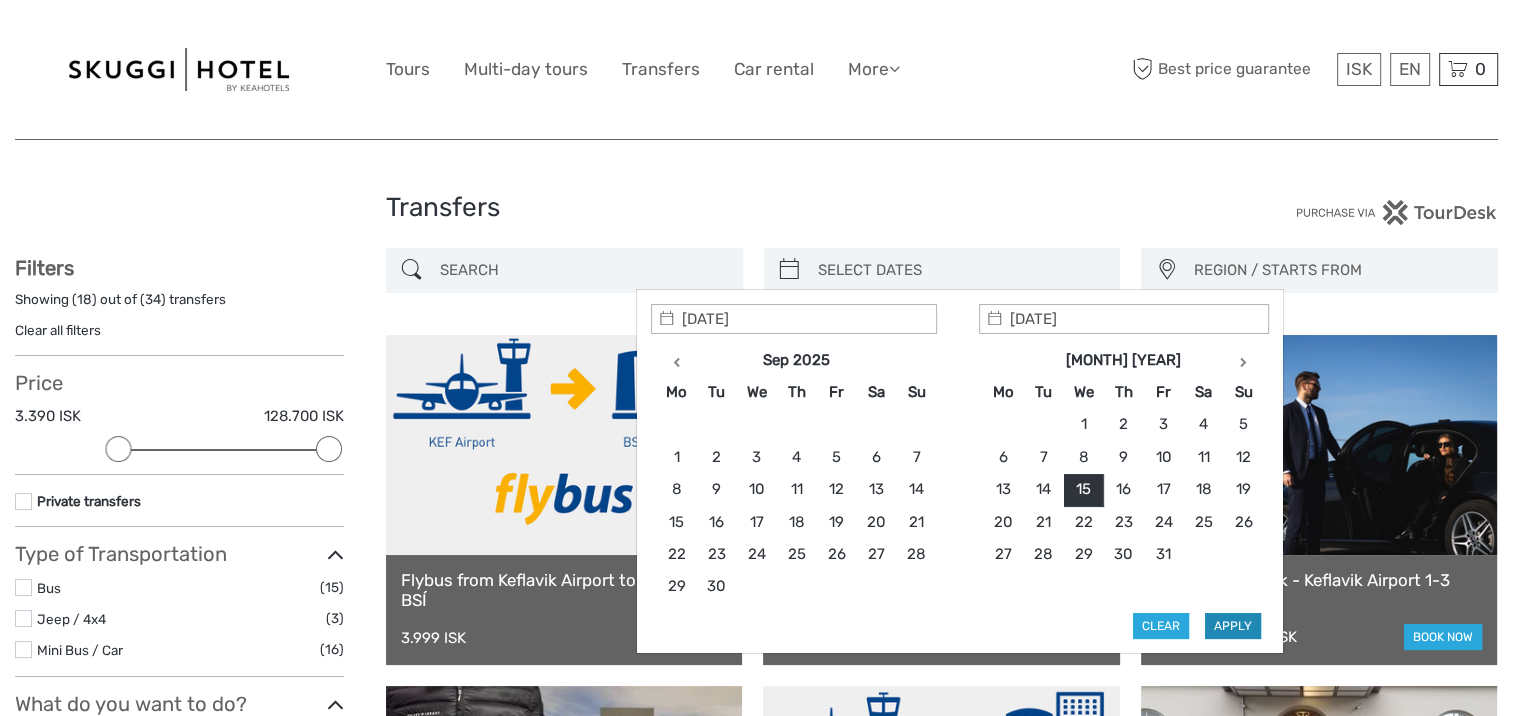 click on "Apply" at bounding box center (1233, 626) 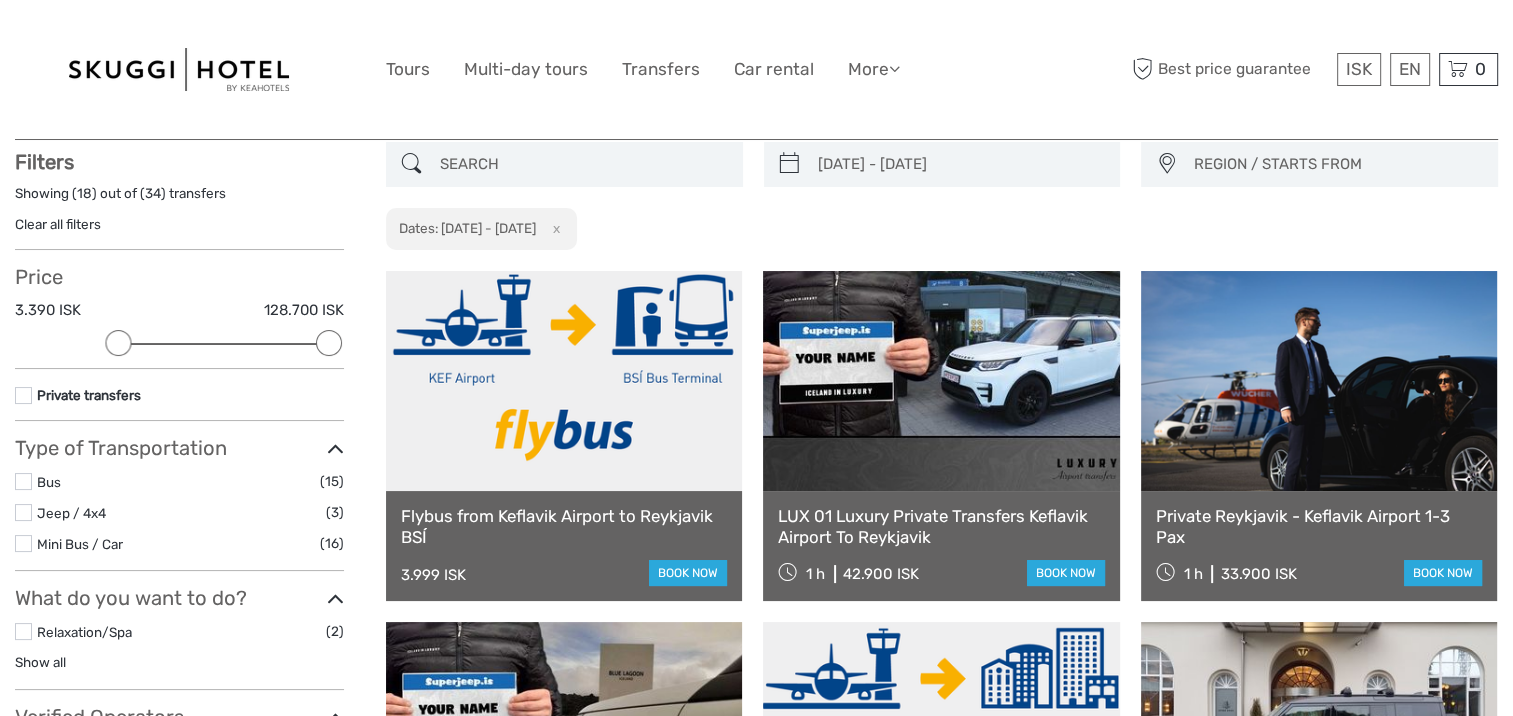 scroll, scrollTop: 113, scrollLeft: 0, axis: vertical 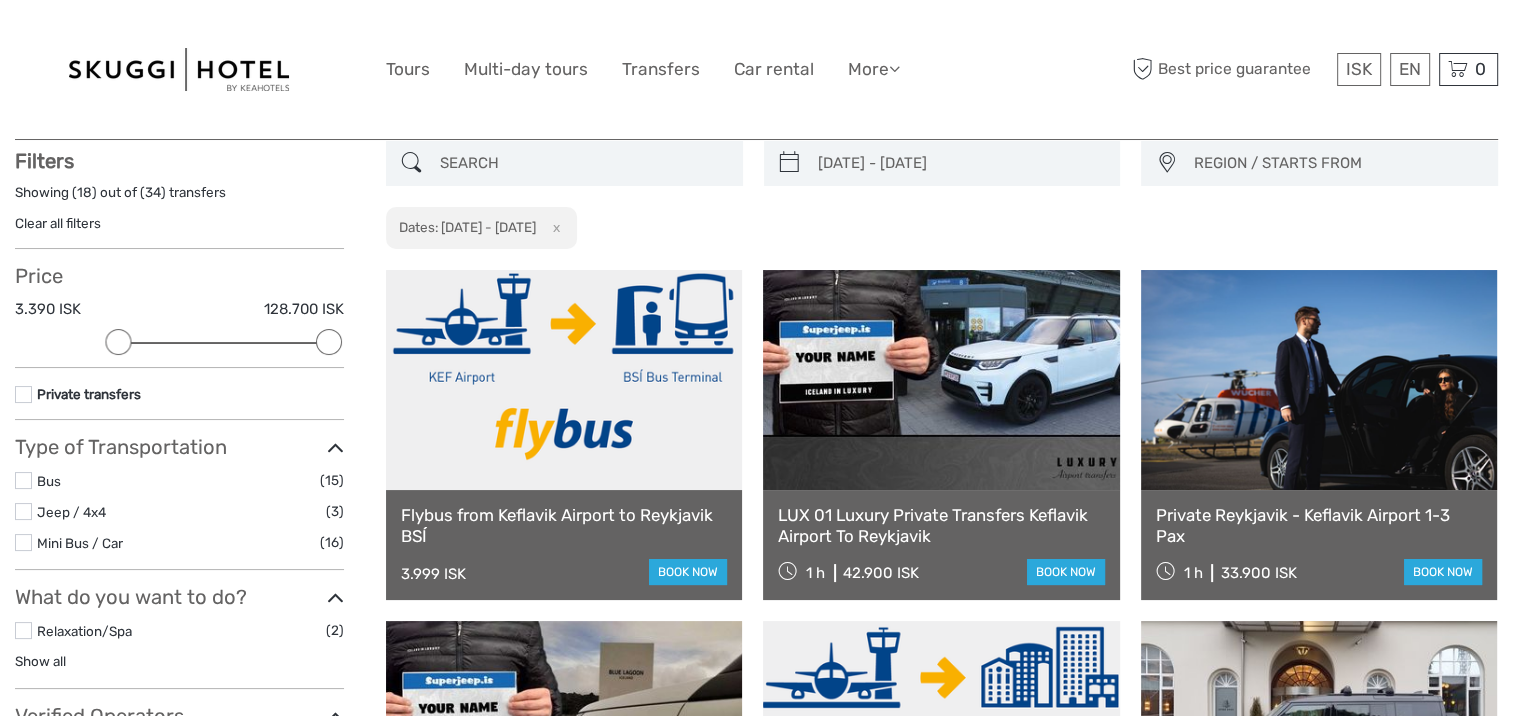 click on "REGION / STARTS FROM" at bounding box center [1336, 163] 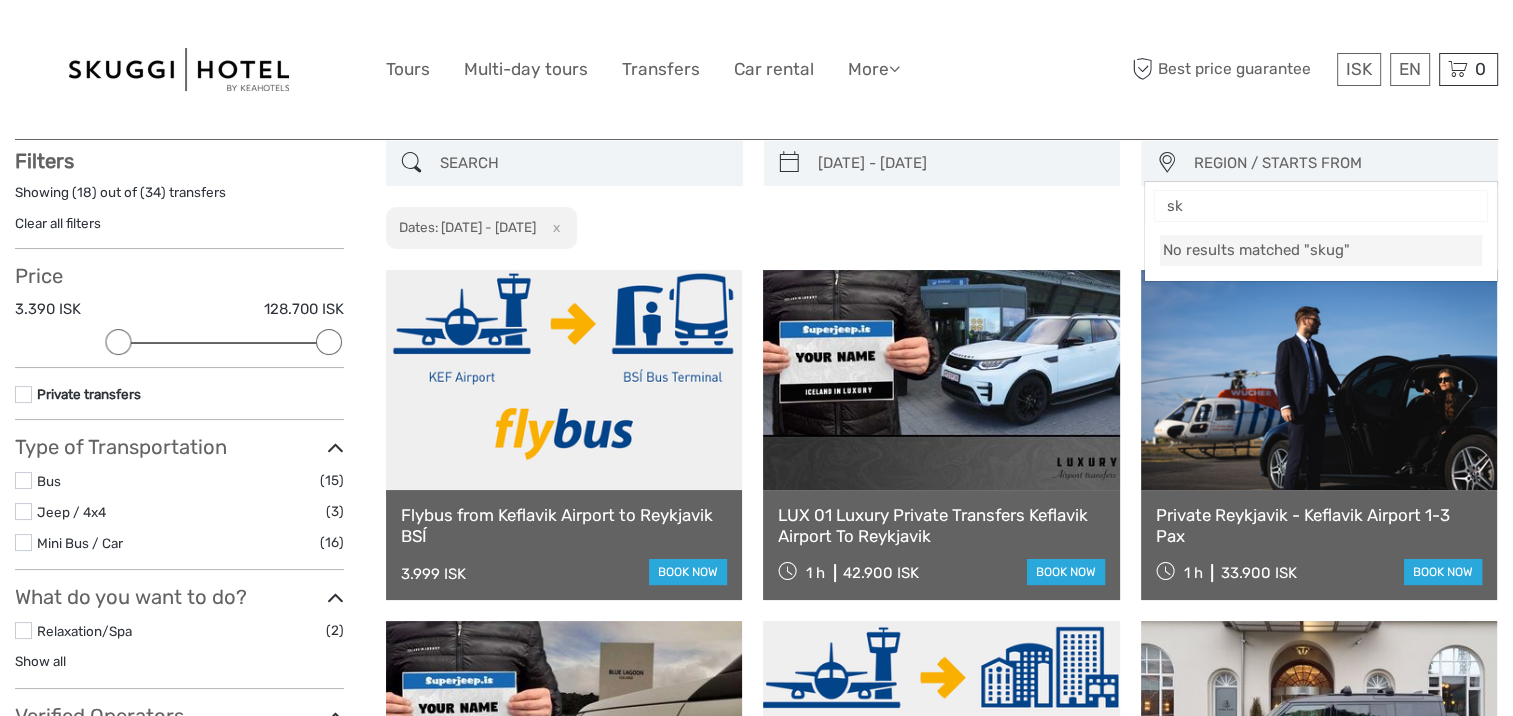 type on "s" 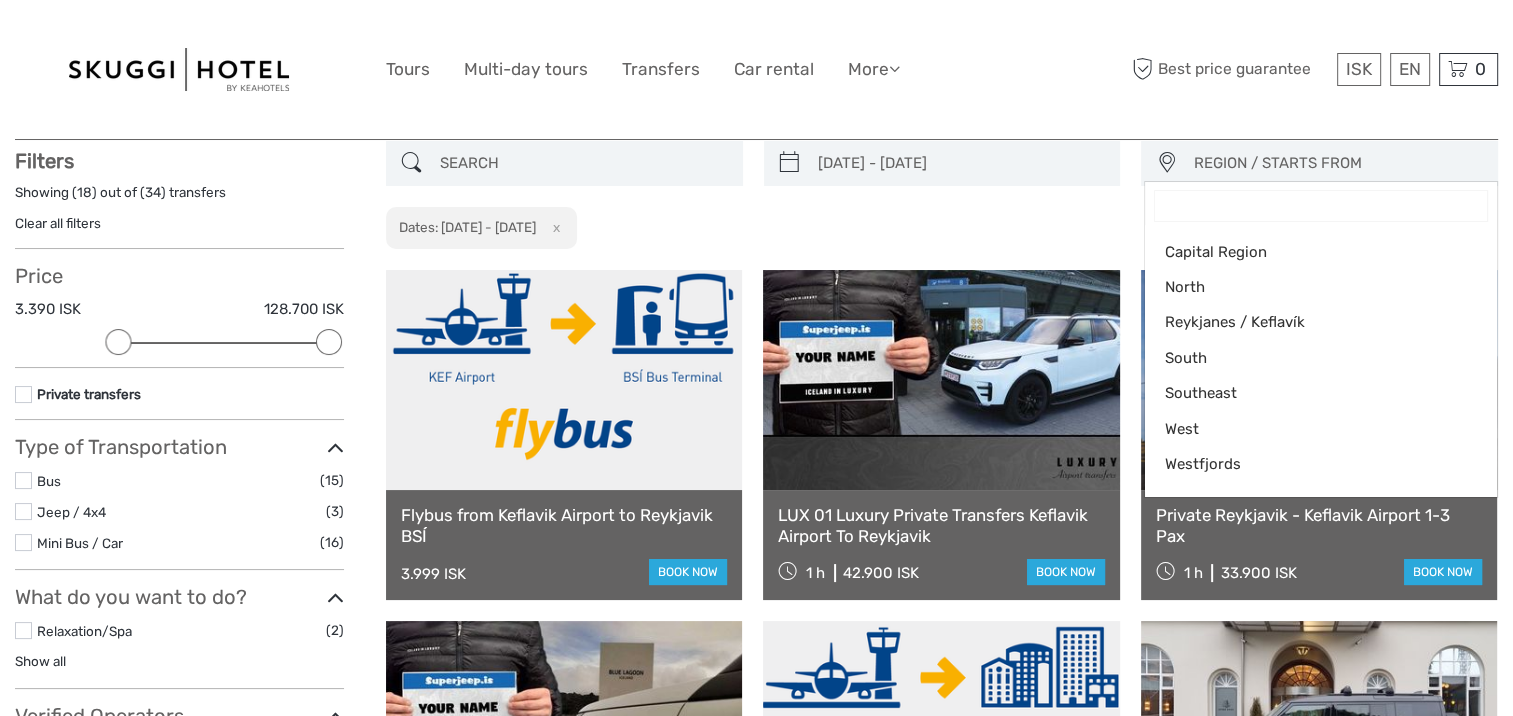 scroll, scrollTop: 163, scrollLeft: 0, axis: vertical 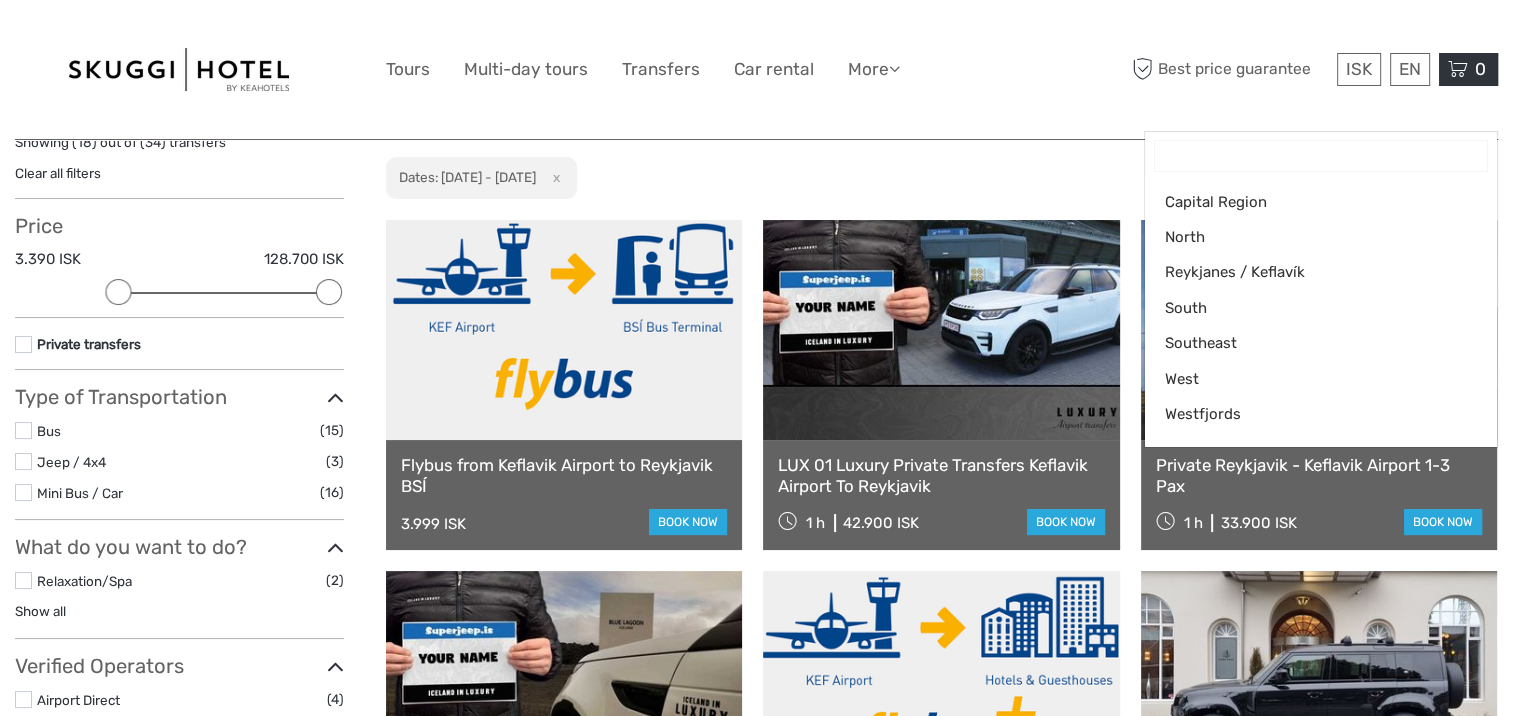 type 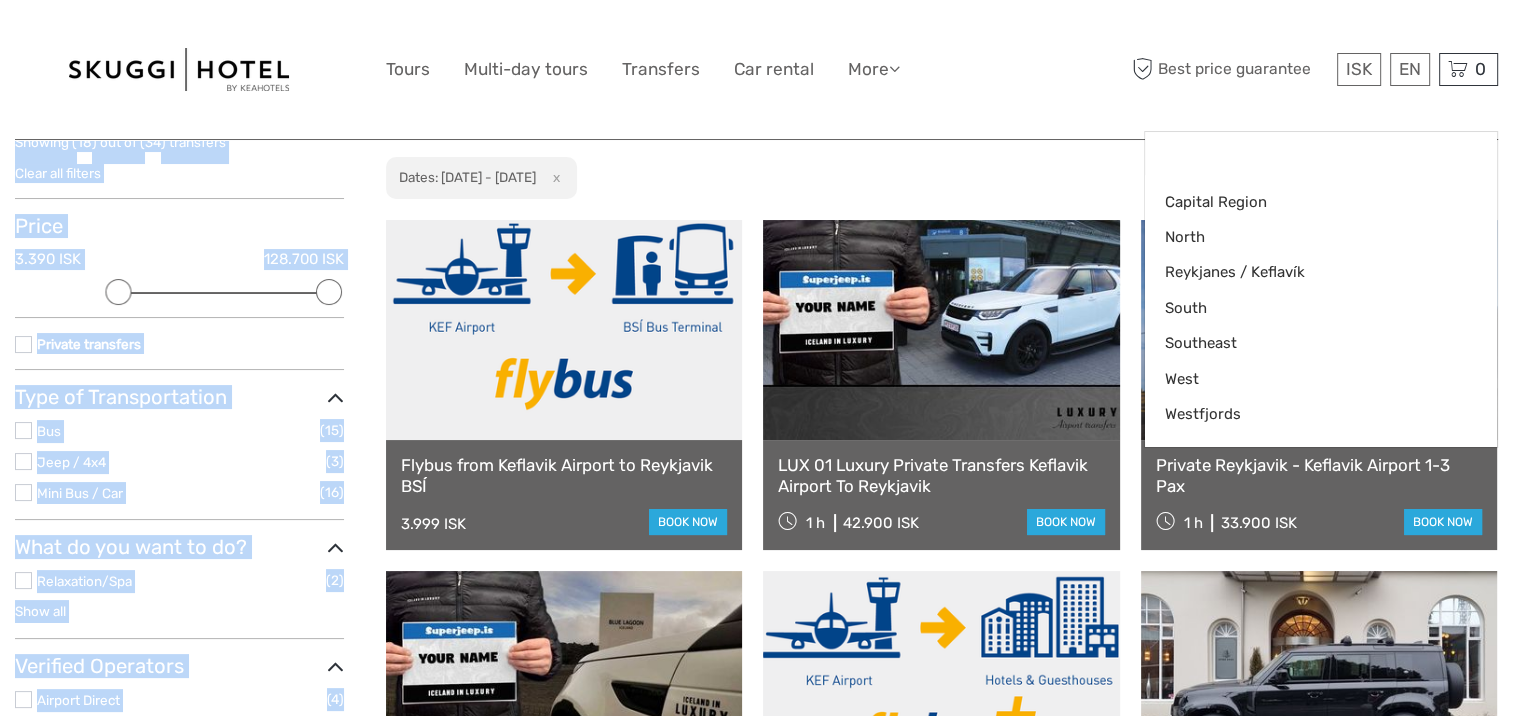 drag, startPoint x: 1493, startPoint y: 81, endPoint x: 1504, endPoint y: 116, distance: 36.687874 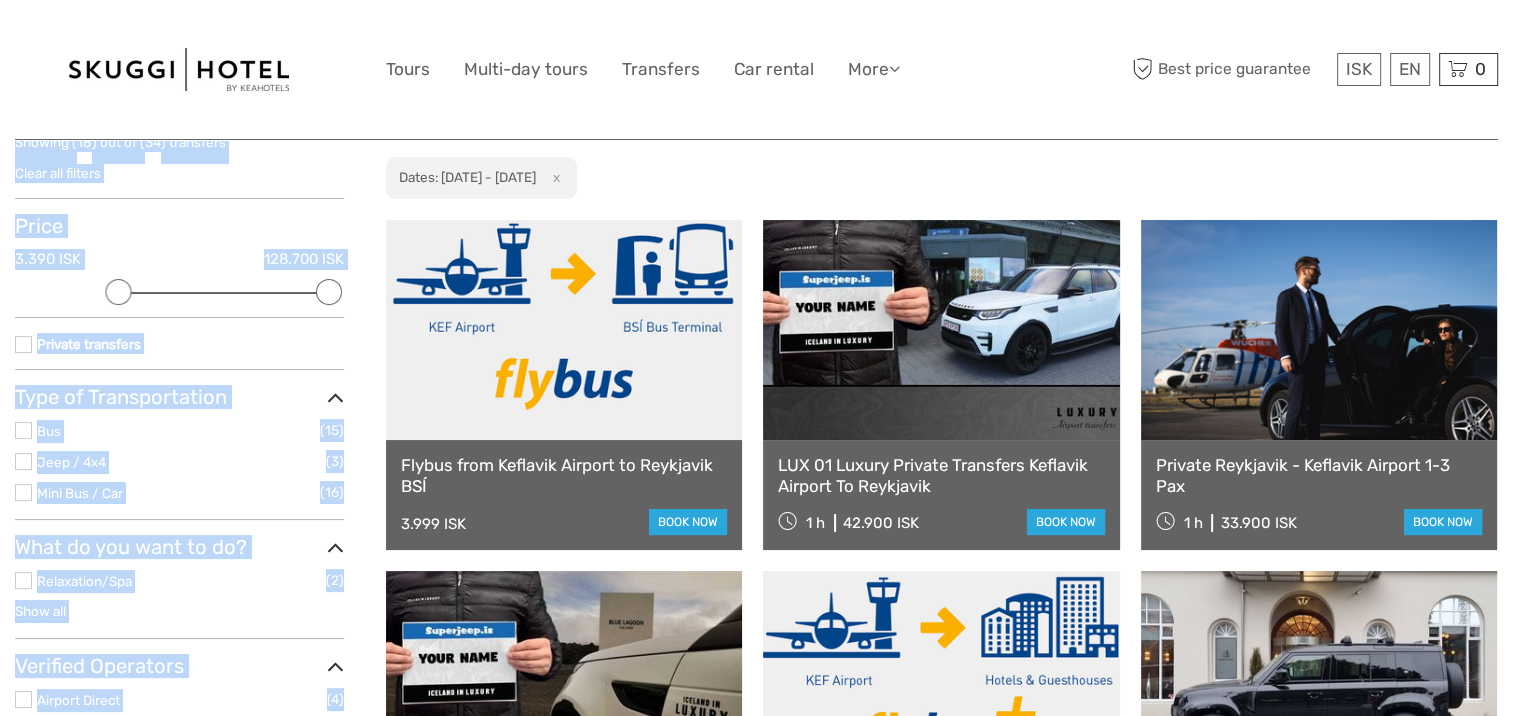 copy on "Transfers
Transfers
REGION / STARTS FROM
[REGION] Region
North
[REGION] / [CITY]
South
Southeast
West
Westfjords
[REGION] Region
North
[REGION] / [CITY]
South
Southeast
West
Westfjords
Show filters
Hide filters
Filters
Showing ( 18 ) out of ( 34 ) transfers
Clear all filters
Price
3.390 ISK   128.700 ISK
Clear
Private transfers
Best Of
No available tags
Type of Transportation
Bus
(15)
Jeep / 4x4
(3)
Mini Bus / Car
(16)
No available travel methods
What do you want to see?
No available attractions
What do you want to do?
Relaxation/Spa
(2)
Show all
Airport/City Transfers
(13)
Private & Exclusive
(14)
No available tags
Verified Operators
Airport Direct
(4)
BT Travel
(1)
Elite-Chauffeur
(2)
Gray Line..." 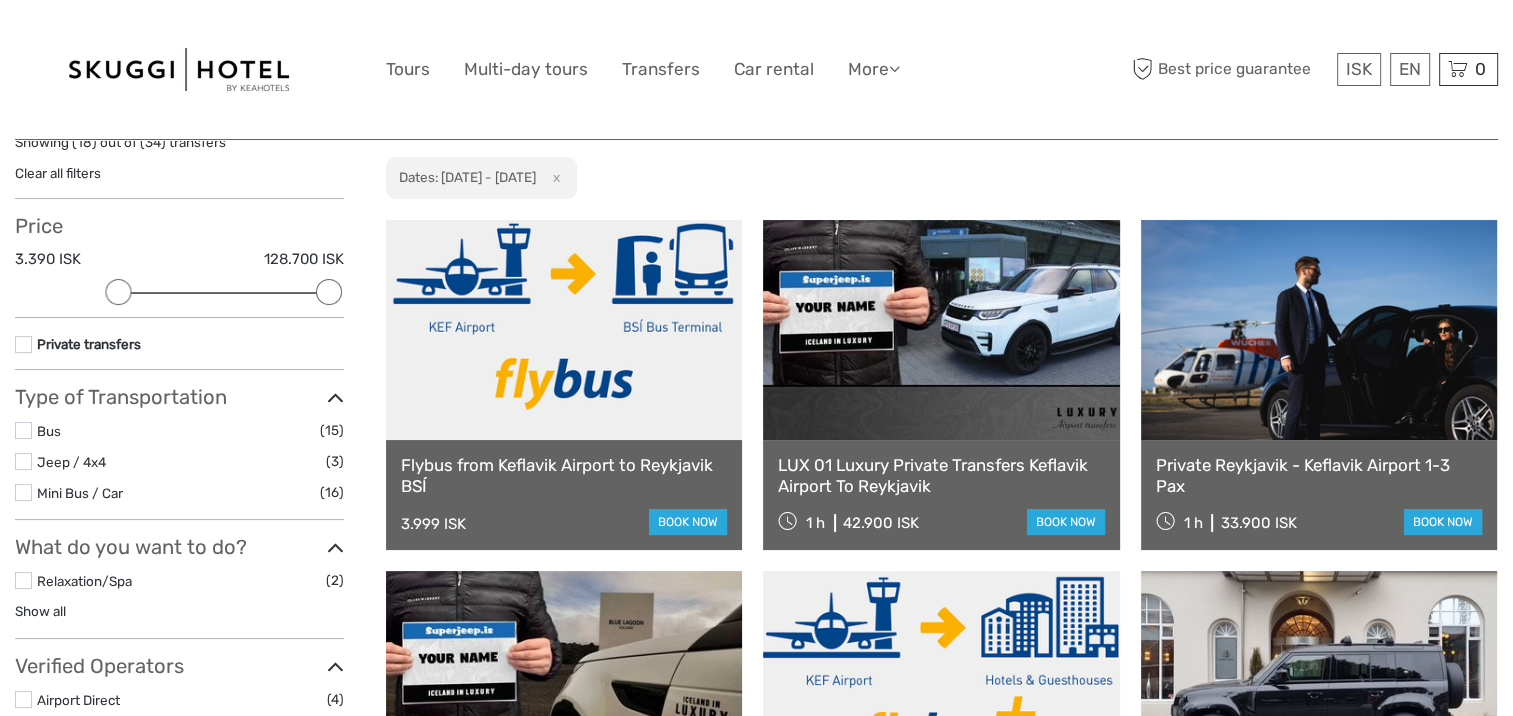 click on "ISK
ISK
€
$
£
EN
English
Español
Deutsch
Tours
Multi-day tours
Transfers
Car rental
More
Food & drink
Travel Articles
Back to Hotel
Food & drink
Travel Articles
Back to Hotel
Best price guarantee
Best price guarantee
ISK
ISK
€
$
£
EN
English
Español" at bounding box center (756, 1438) 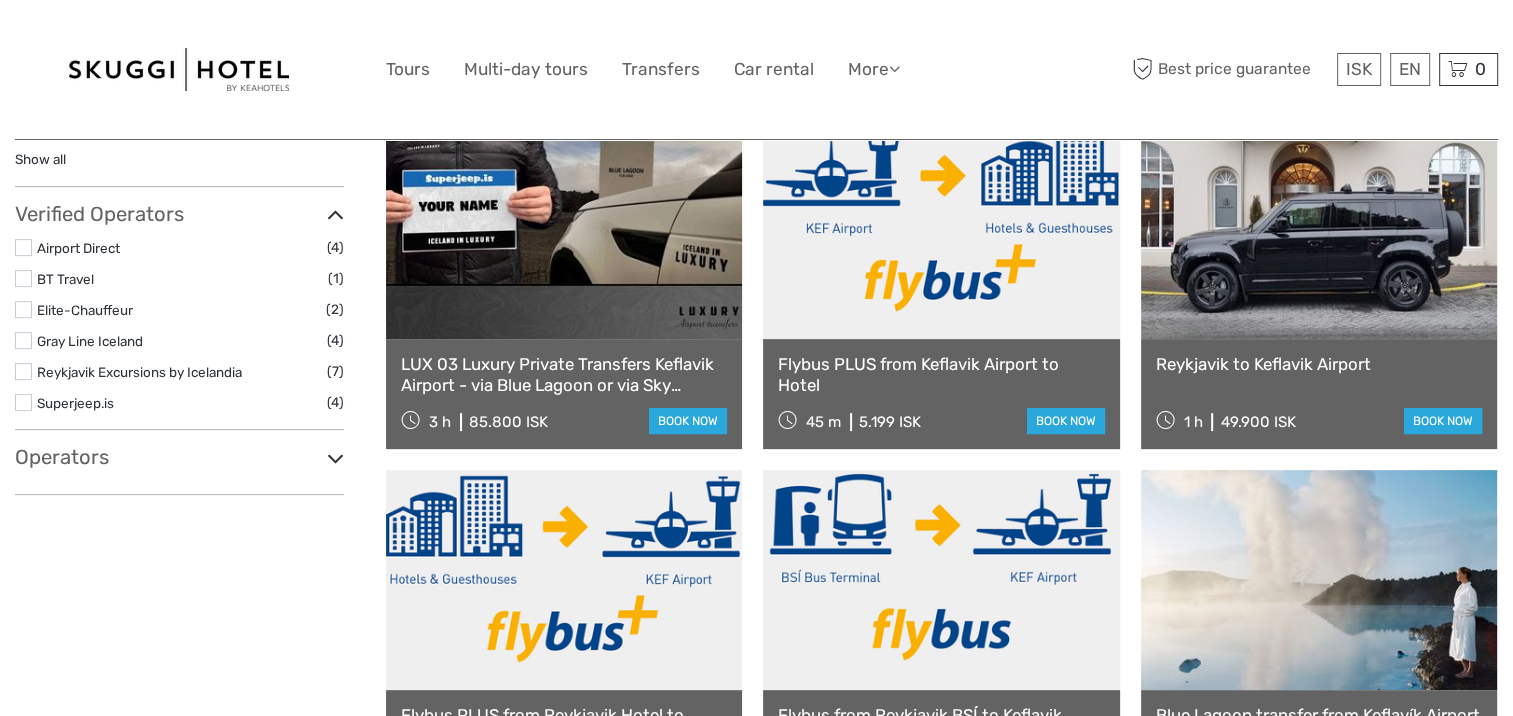 scroll, scrollTop: 611, scrollLeft: 0, axis: vertical 